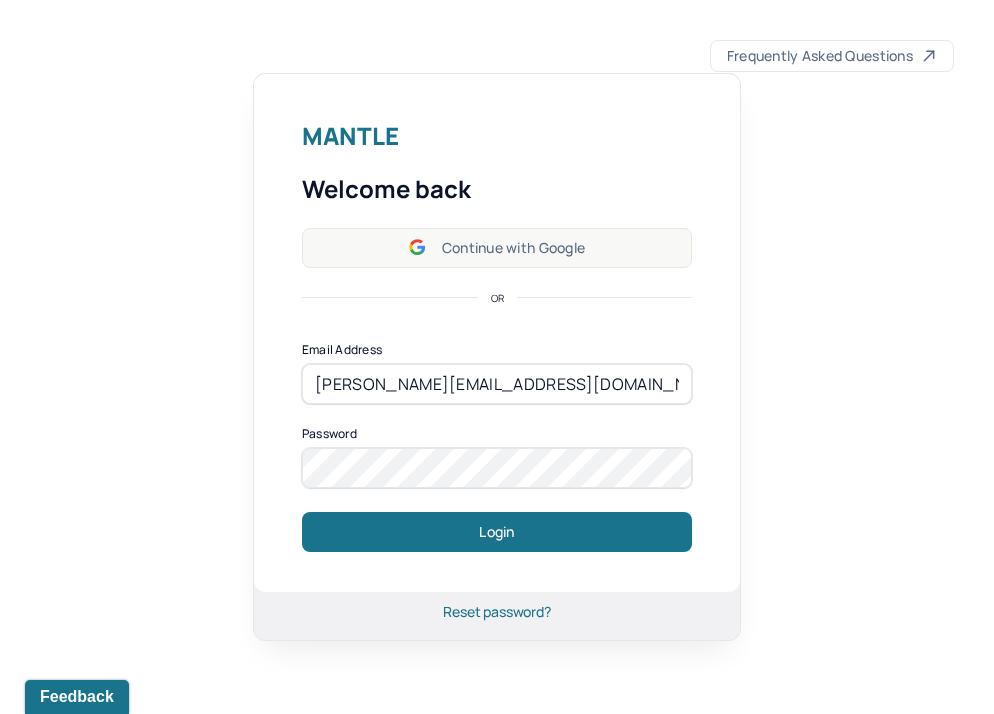 scroll, scrollTop: 0, scrollLeft: 0, axis: both 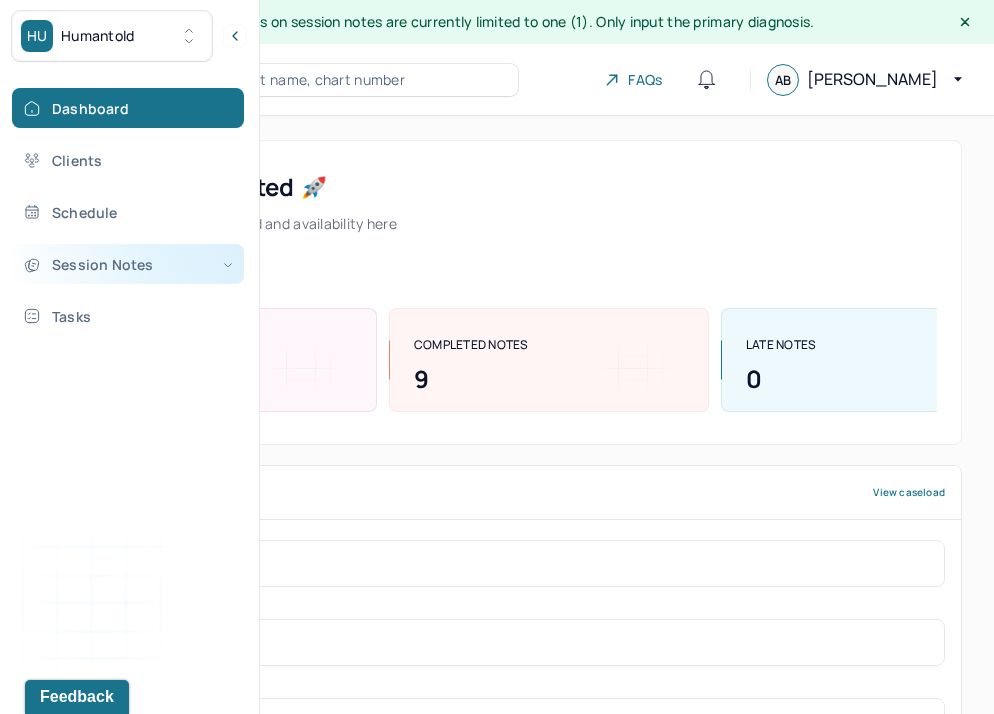 click on "Session Notes" at bounding box center [128, 264] 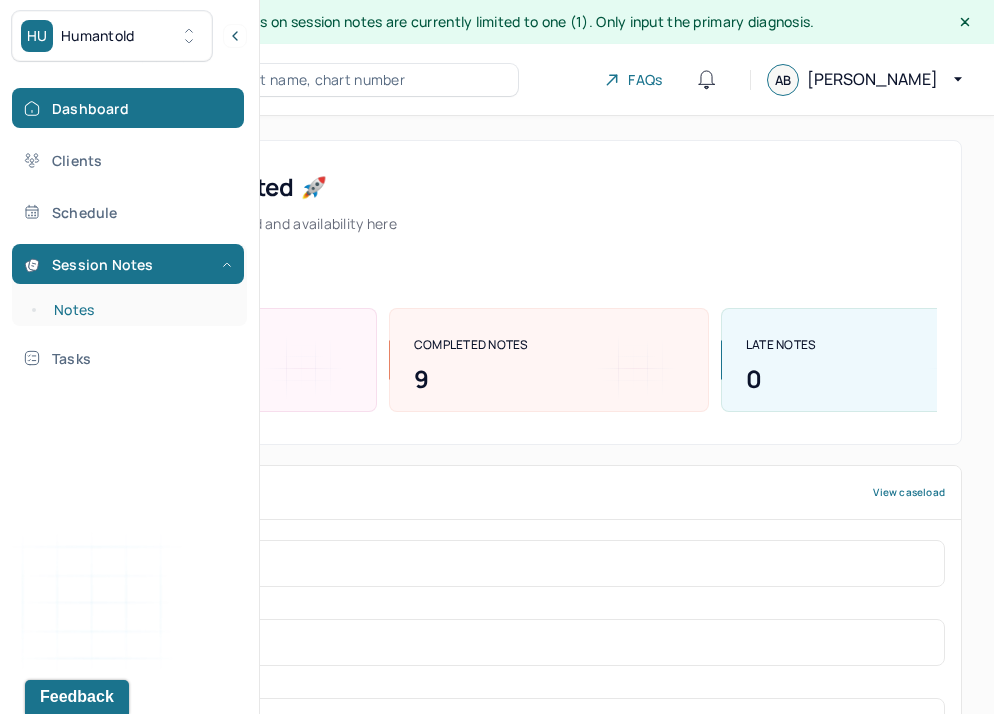 click on "Notes" at bounding box center (139, 310) 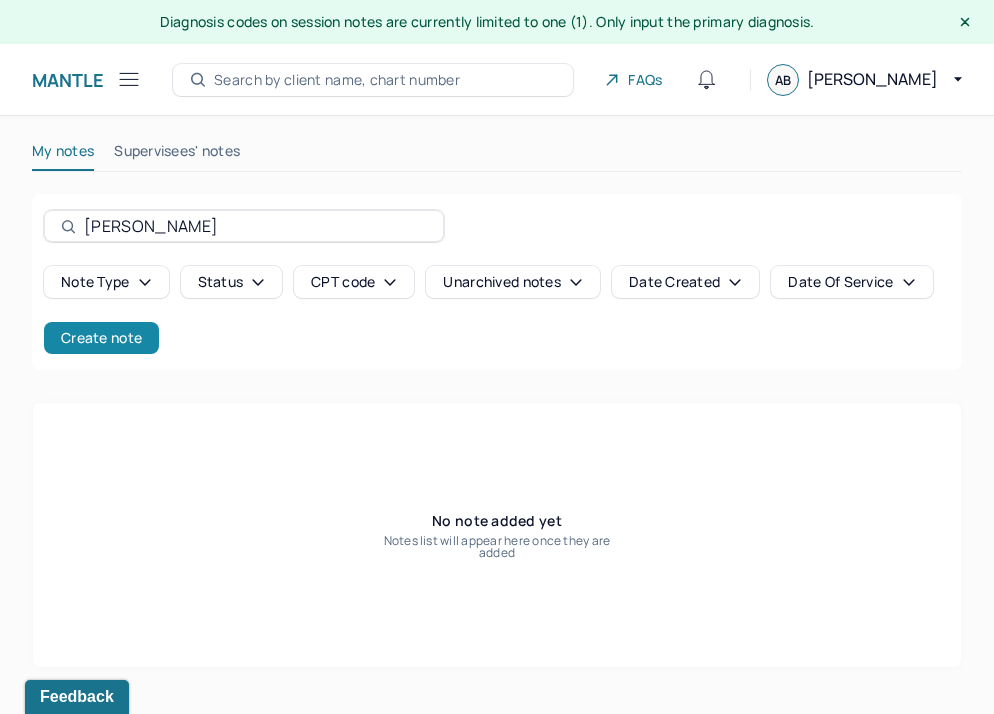 click on "Create note" at bounding box center [101, 338] 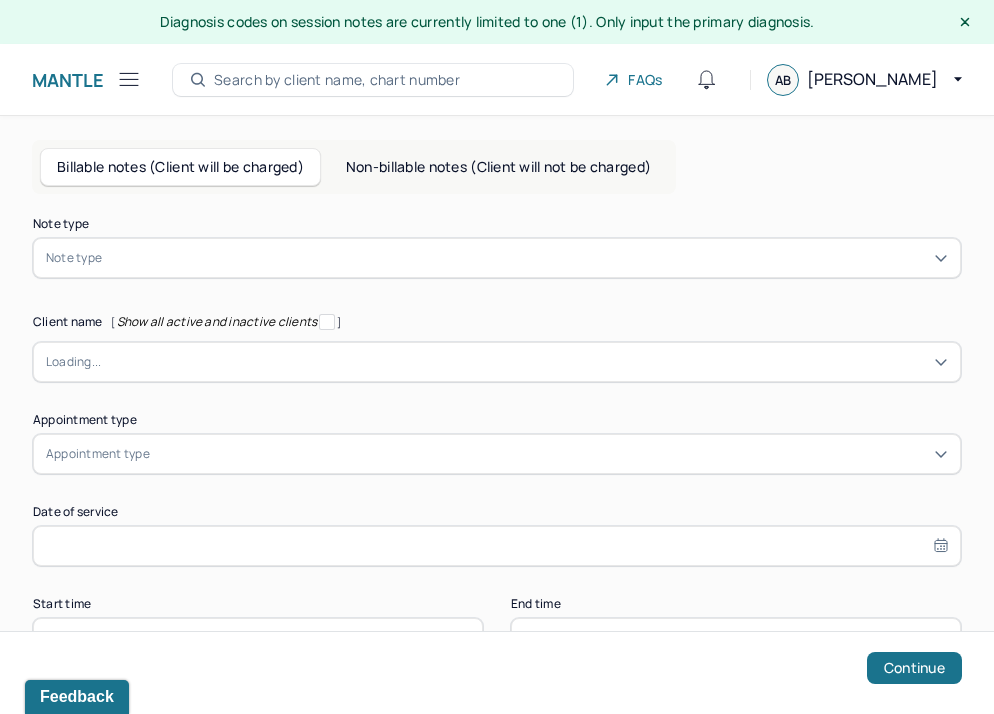 click at bounding box center [527, 258] 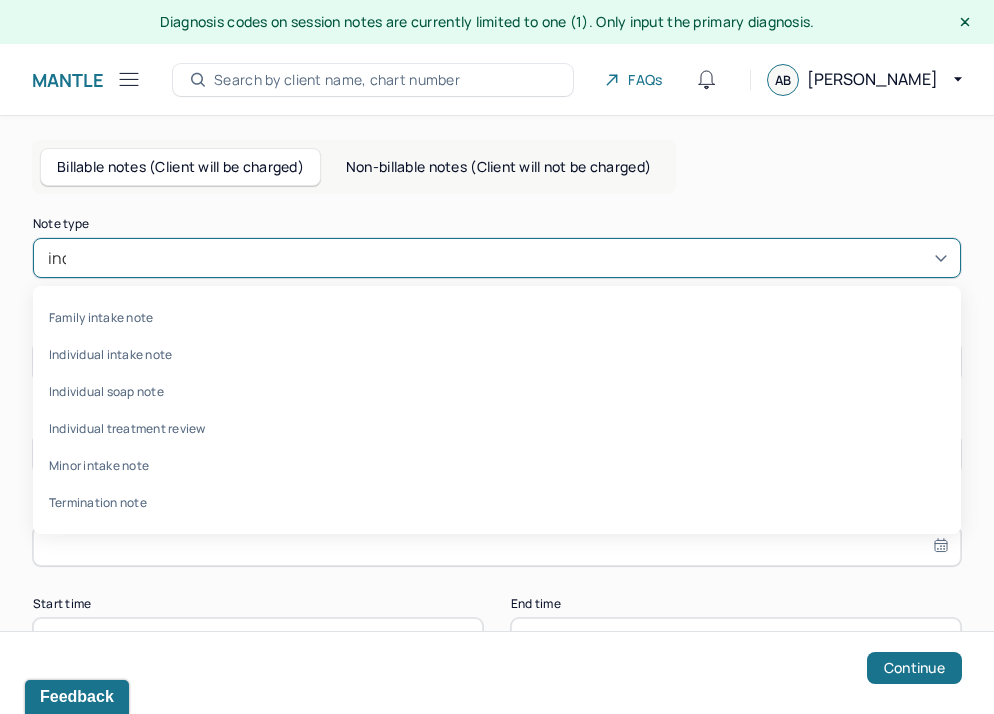 type on "indi" 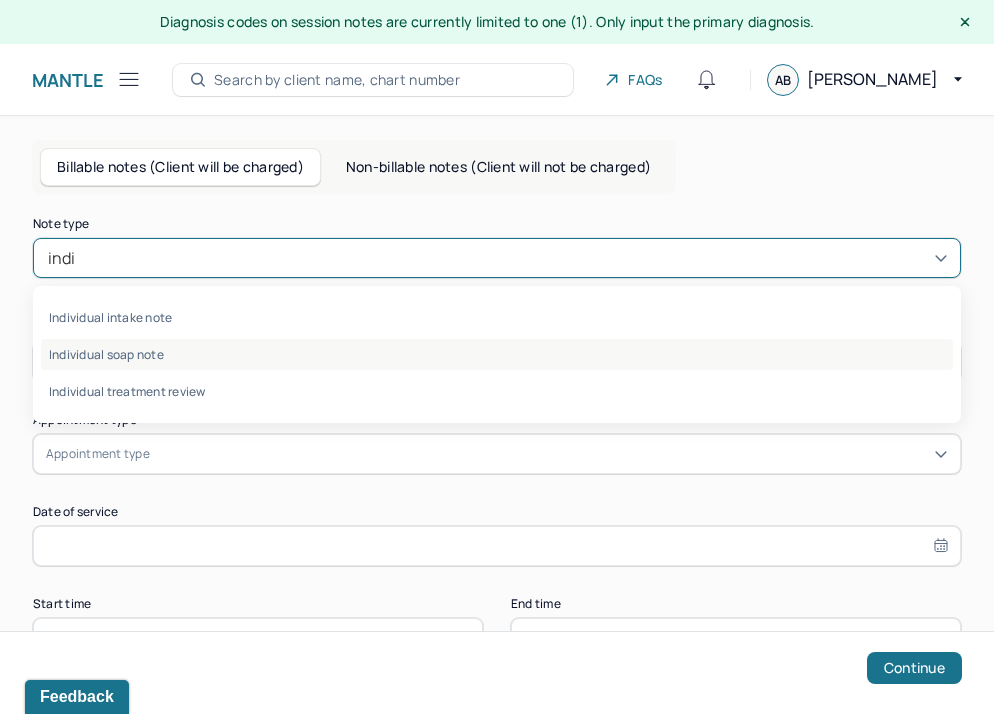 click on "Individual soap note" at bounding box center [497, 354] 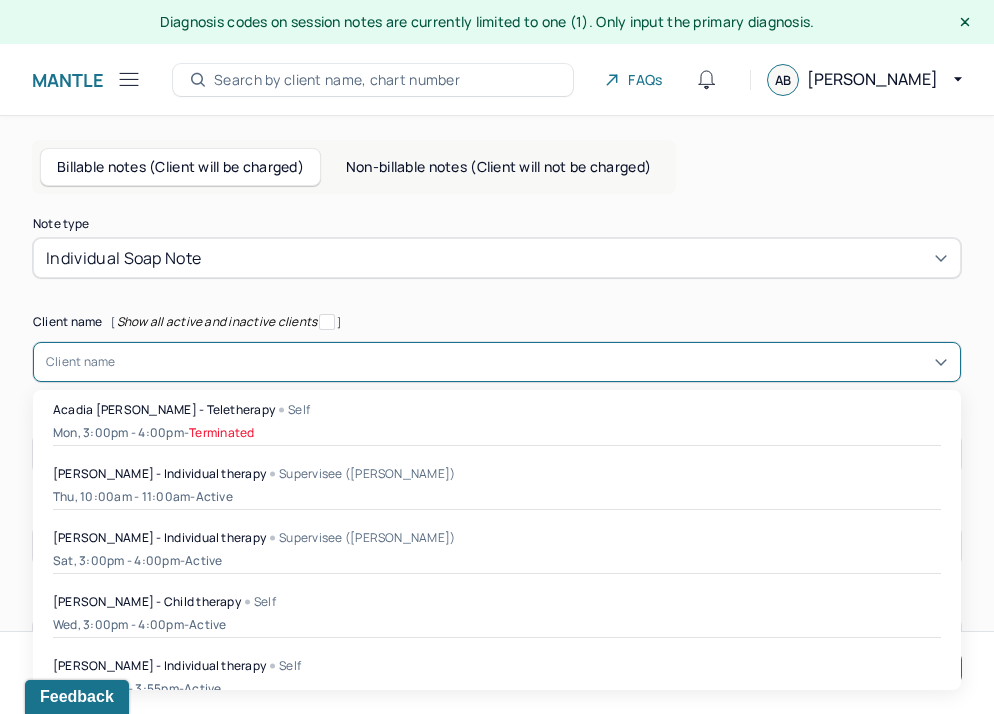 click on "Client name" at bounding box center (81, 362) 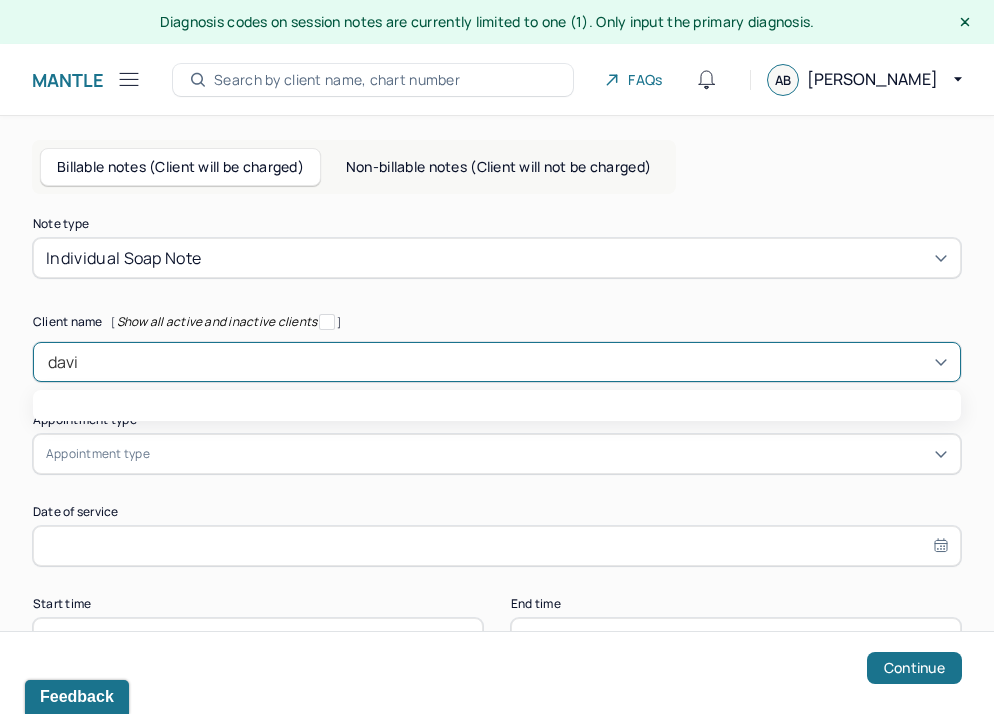 type on "[PERSON_NAME]" 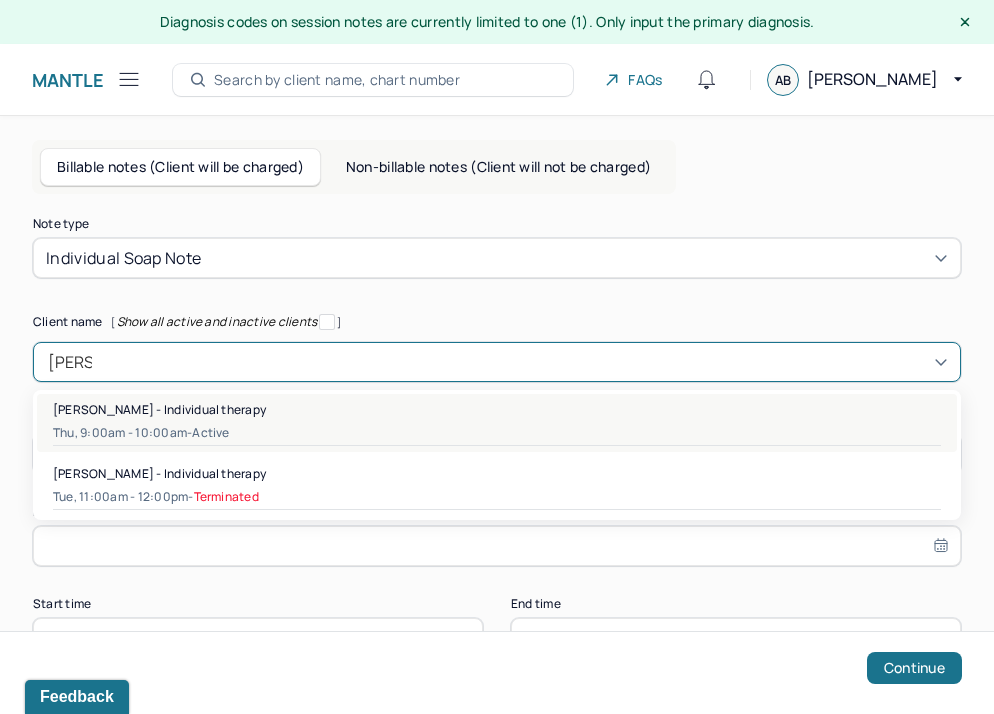 click on "Thu, 9:00am - 10:00am  -  active" at bounding box center (497, 433) 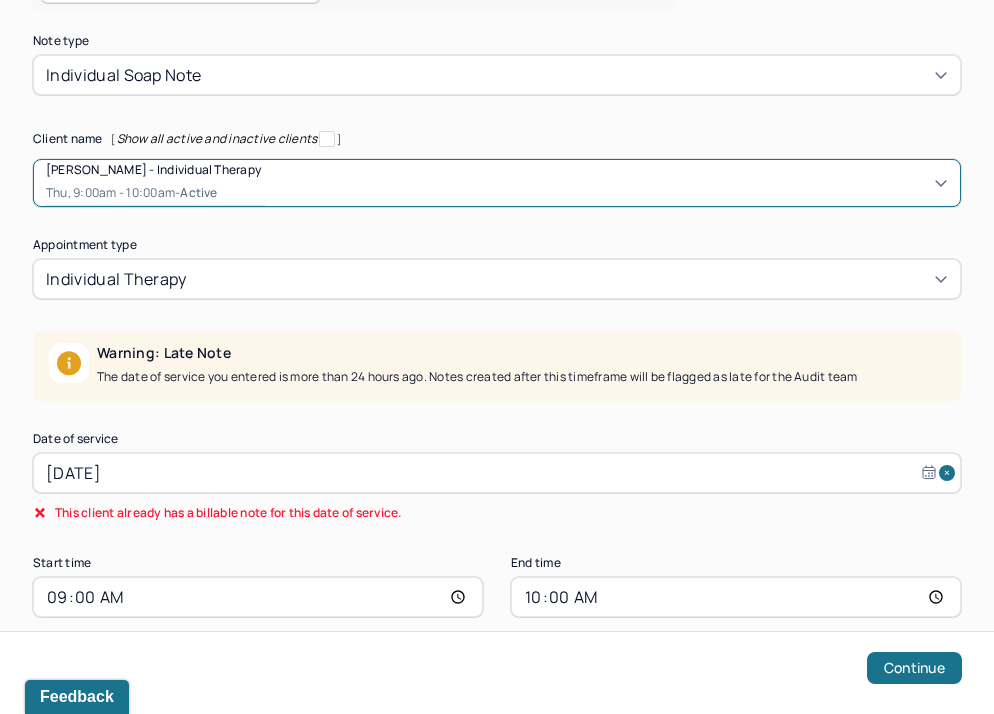 scroll, scrollTop: 195, scrollLeft: 0, axis: vertical 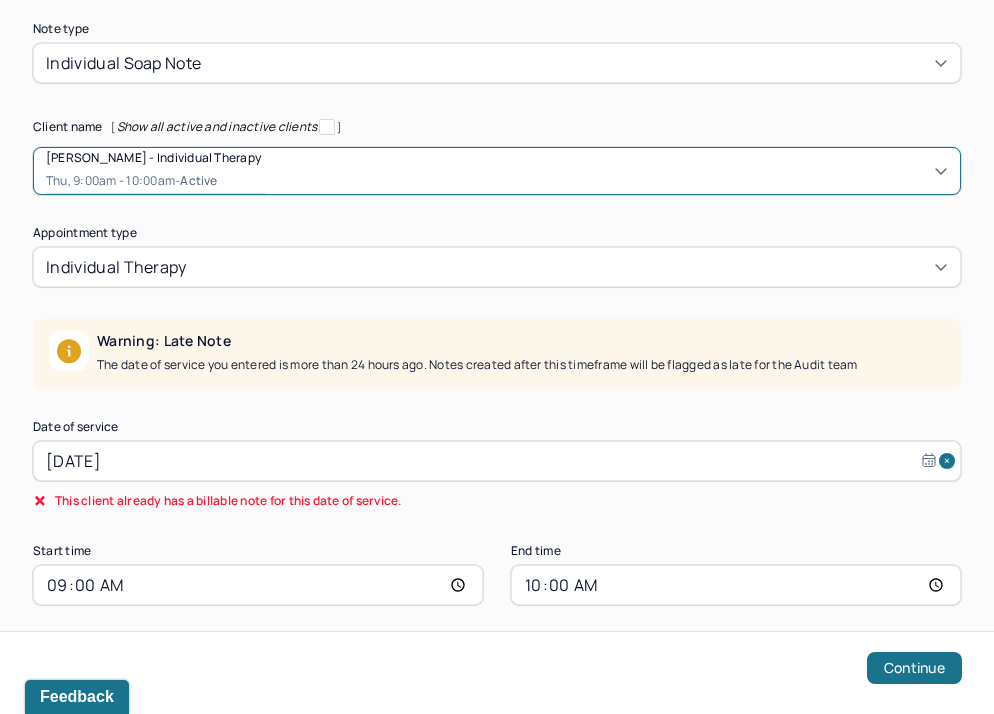 click on "[DATE]" at bounding box center (497, 461) 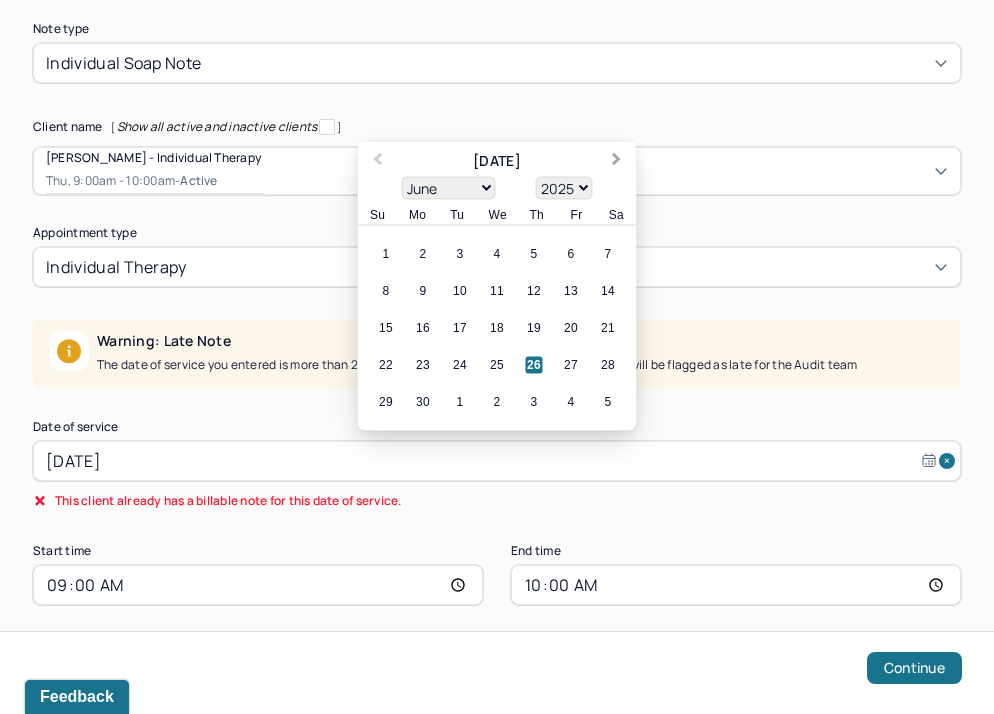 click on "Next Month" at bounding box center (619, 163) 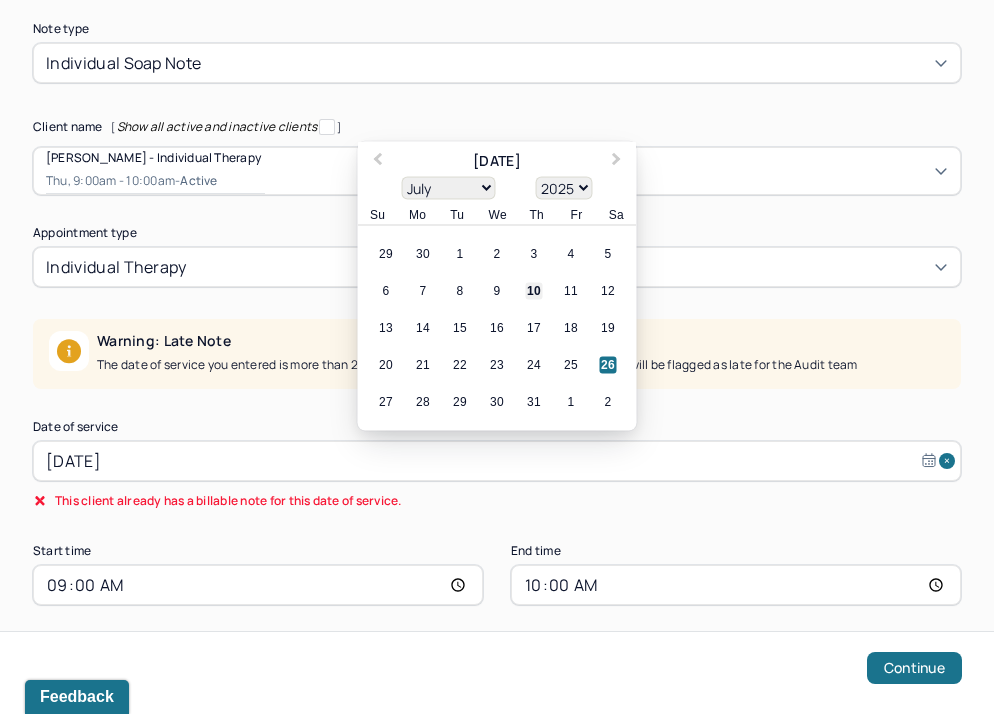 click on "10" at bounding box center [534, 291] 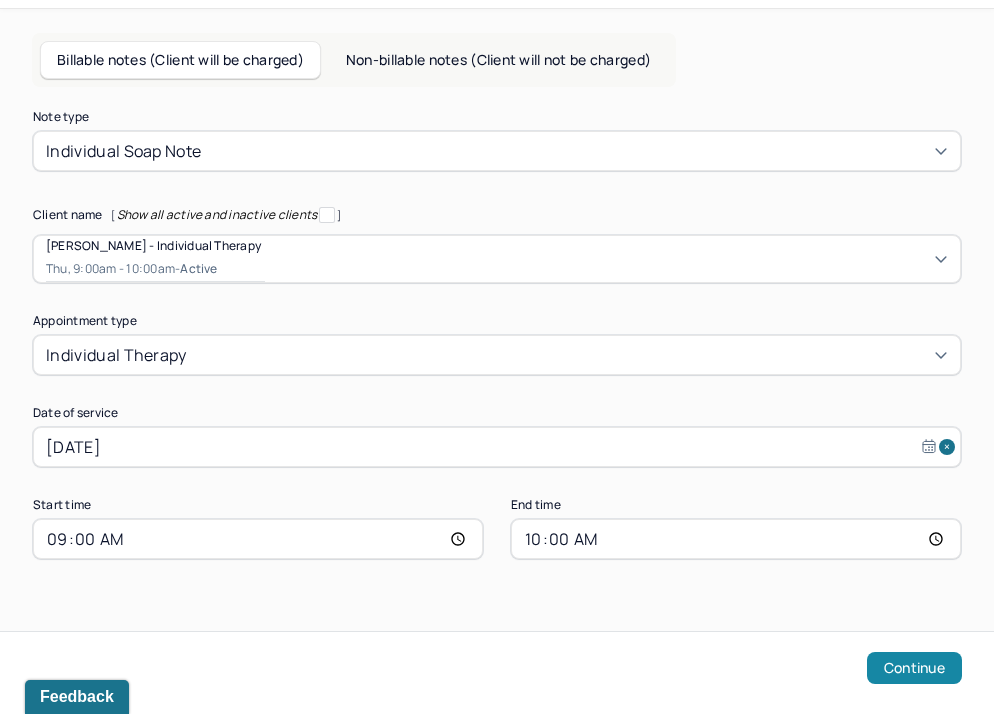 click on "Continue" at bounding box center (914, 668) 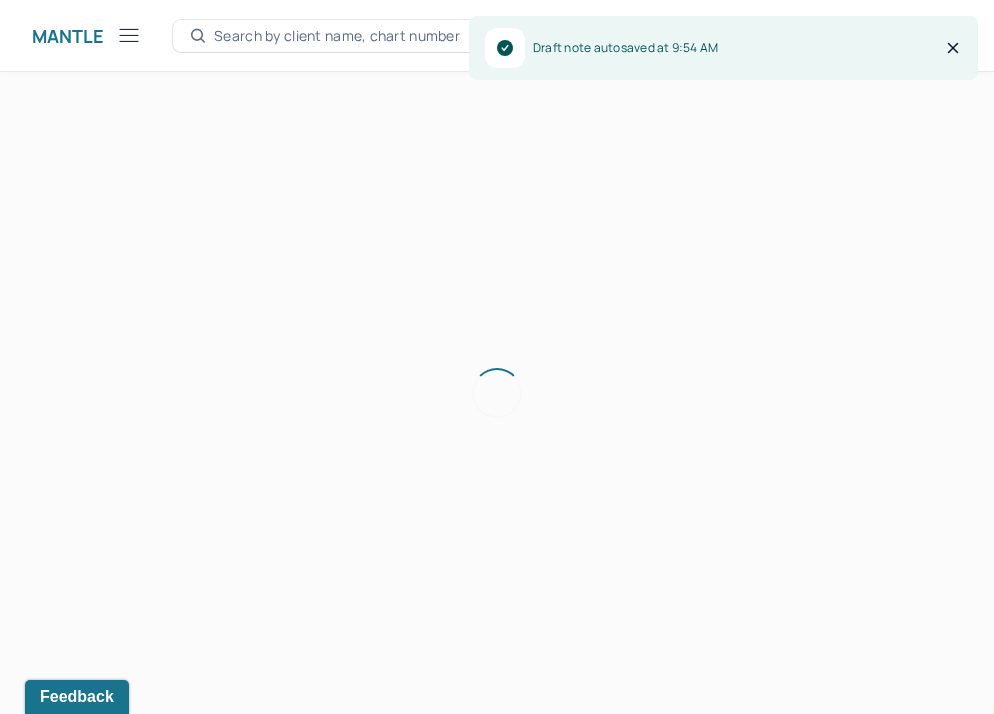 scroll, scrollTop: 36, scrollLeft: 0, axis: vertical 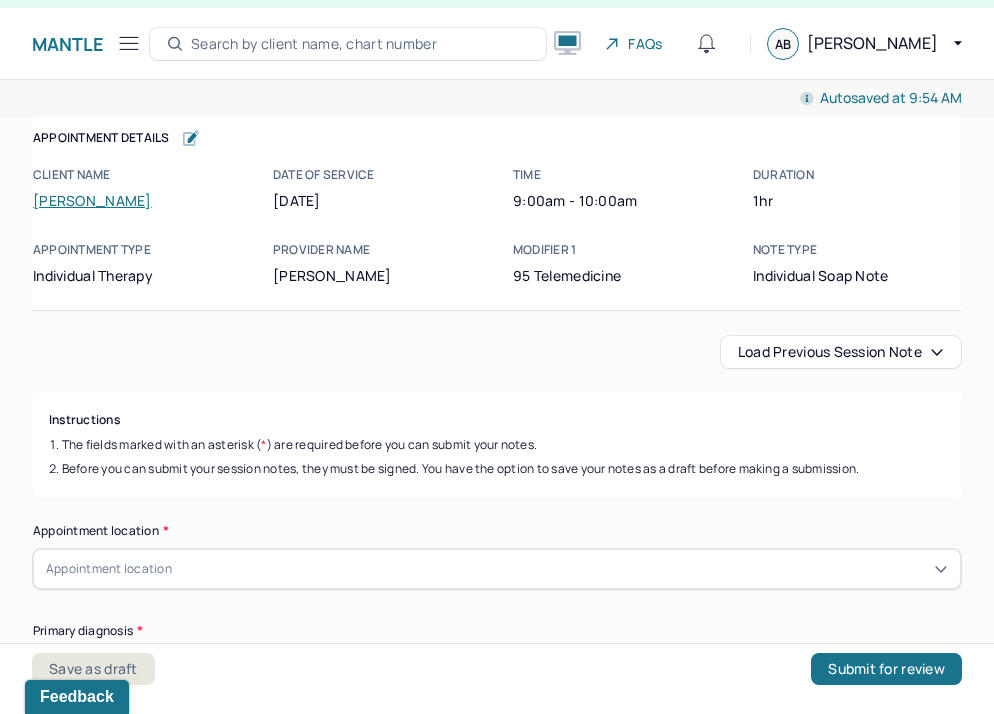 click on "Load previous session note" at bounding box center (841, 352) 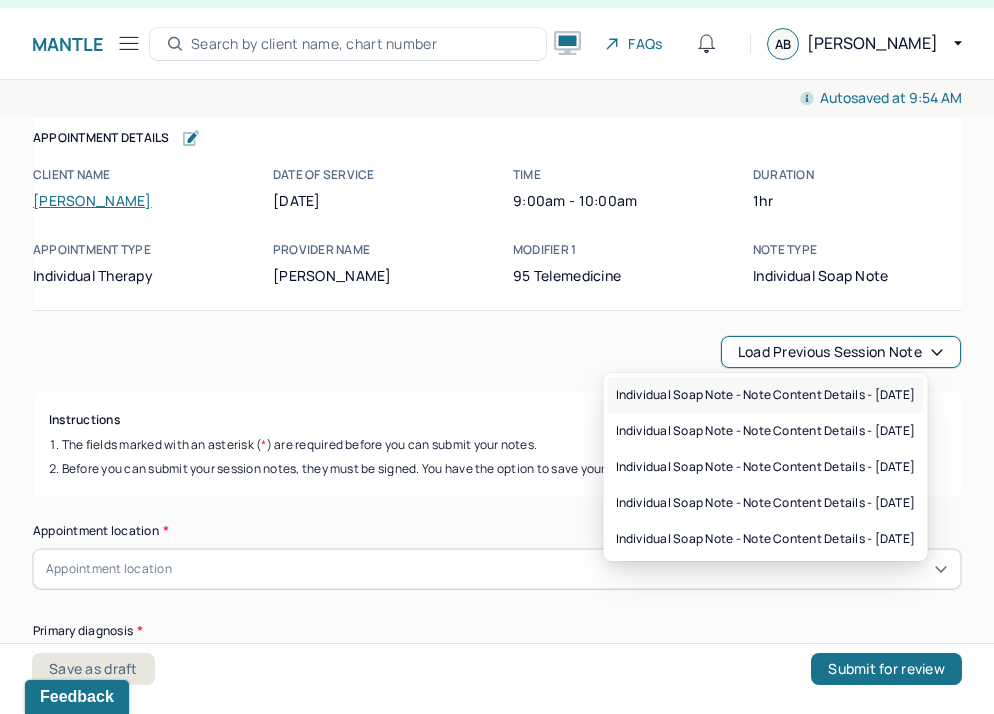 click on "Individual soap note   - Note content Details -   [DATE]" at bounding box center (766, 395) 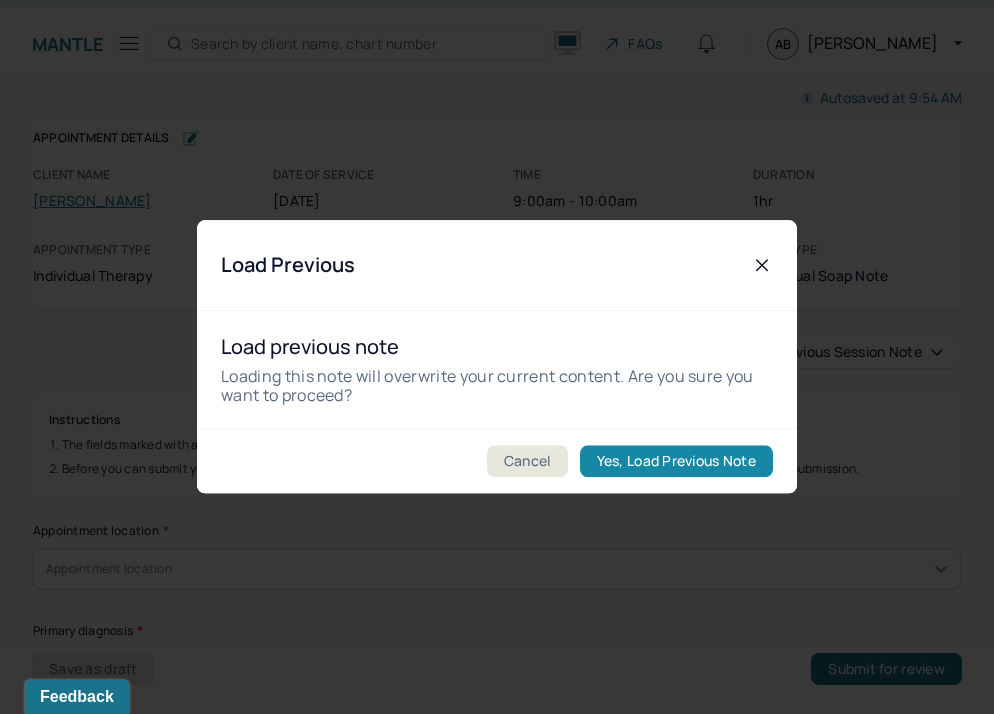 click on "Yes, Load Previous Note" at bounding box center (676, 462) 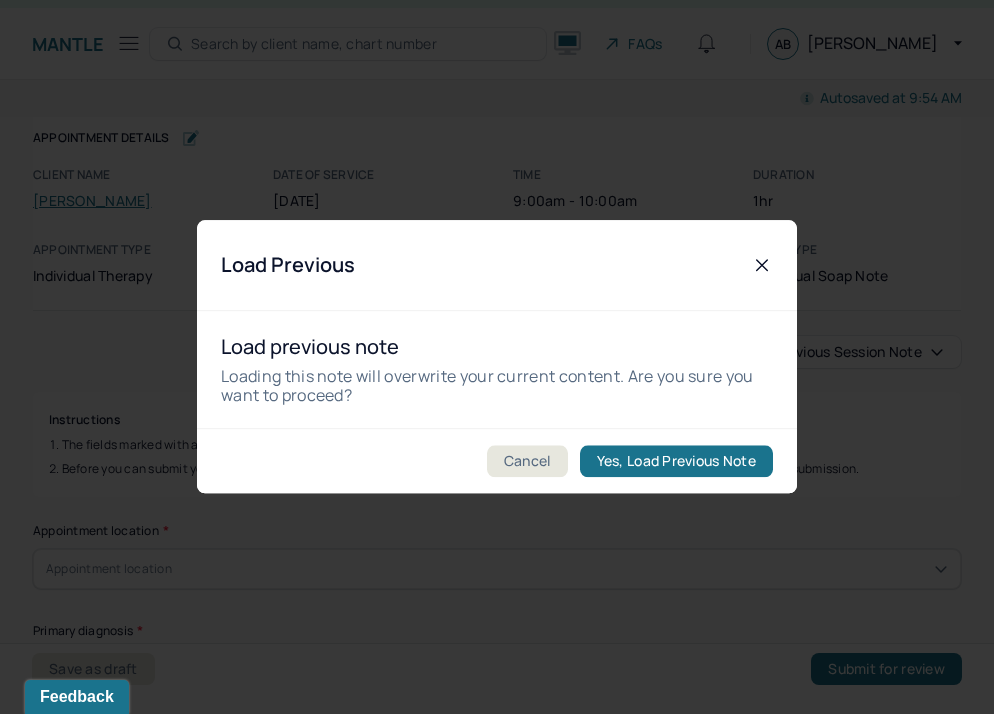 type on "Client presents as sad and tearful during the session." 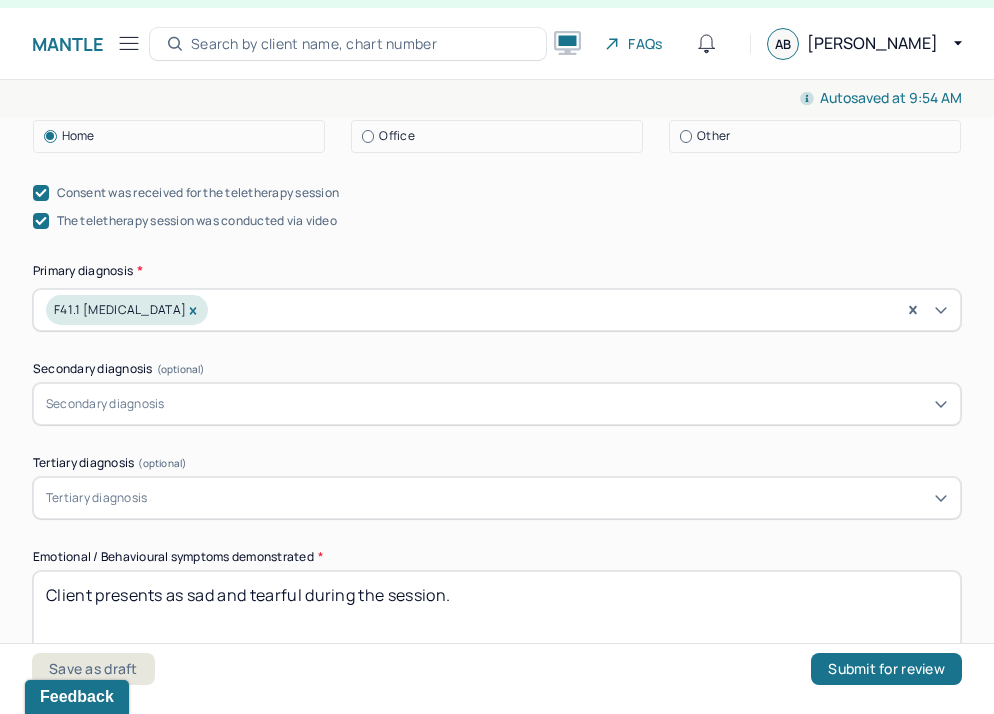 scroll, scrollTop: 795, scrollLeft: 0, axis: vertical 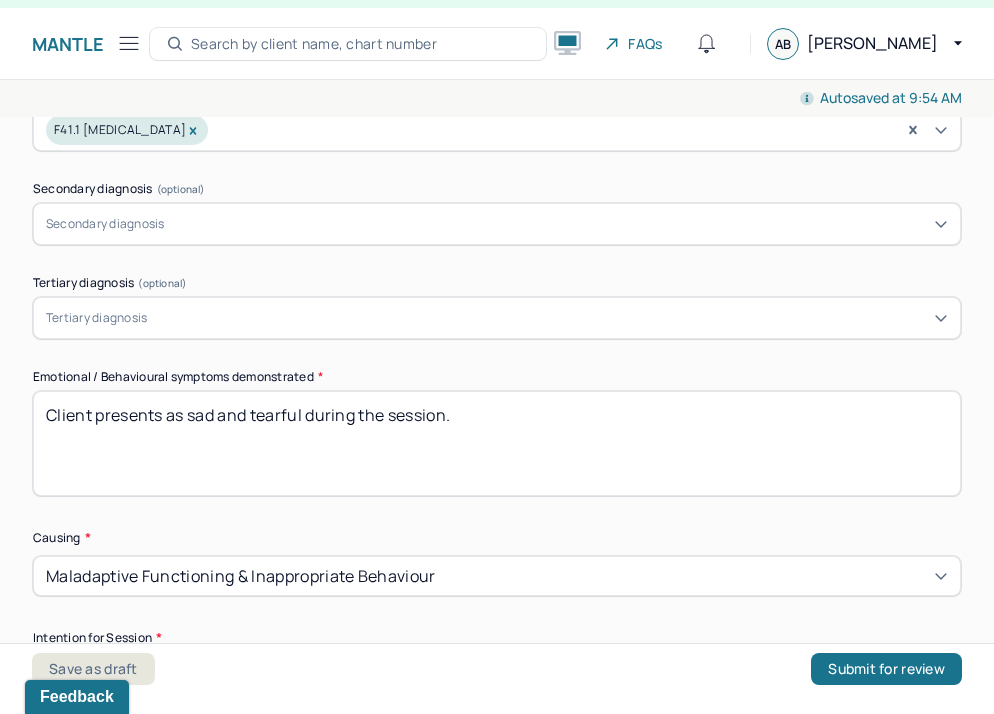 drag, startPoint x: 479, startPoint y: 424, endPoint x: 168, endPoint y: 406, distance: 311.52048 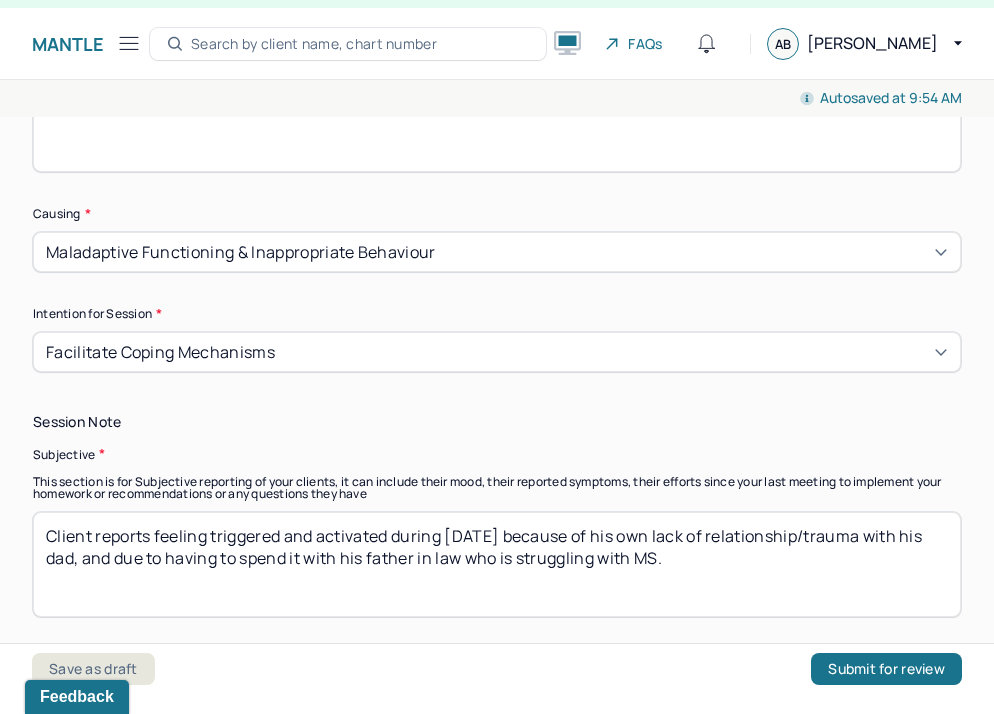 scroll, scrollTop: 1229, scrollLeft: 0, axis: vertical 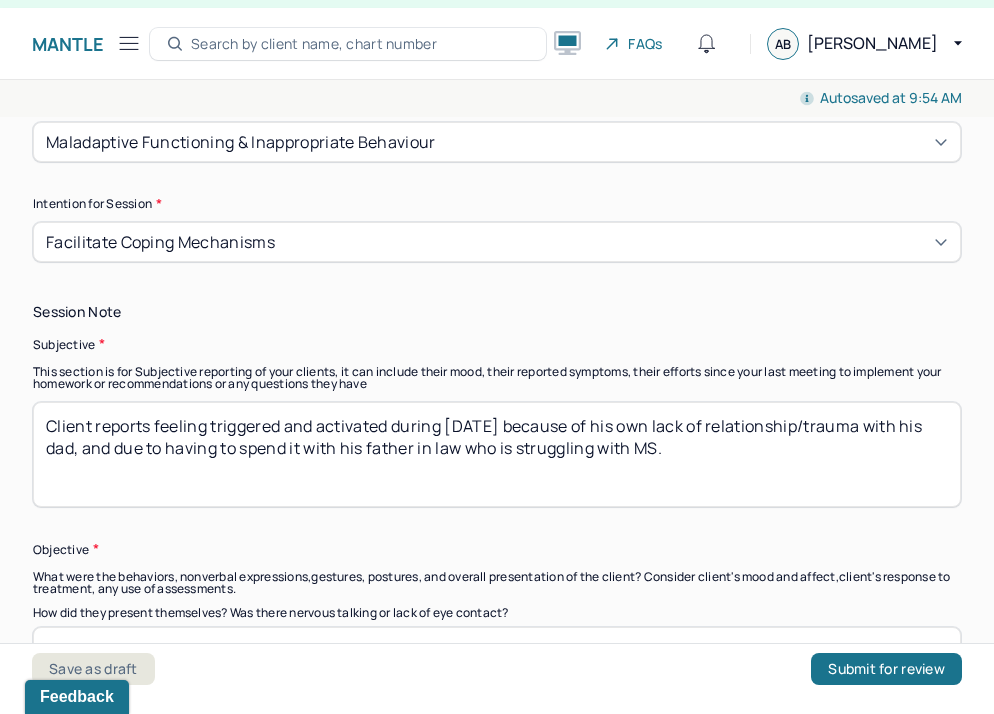 type on "Client presents as eager, moving in his chair a lot during the session." 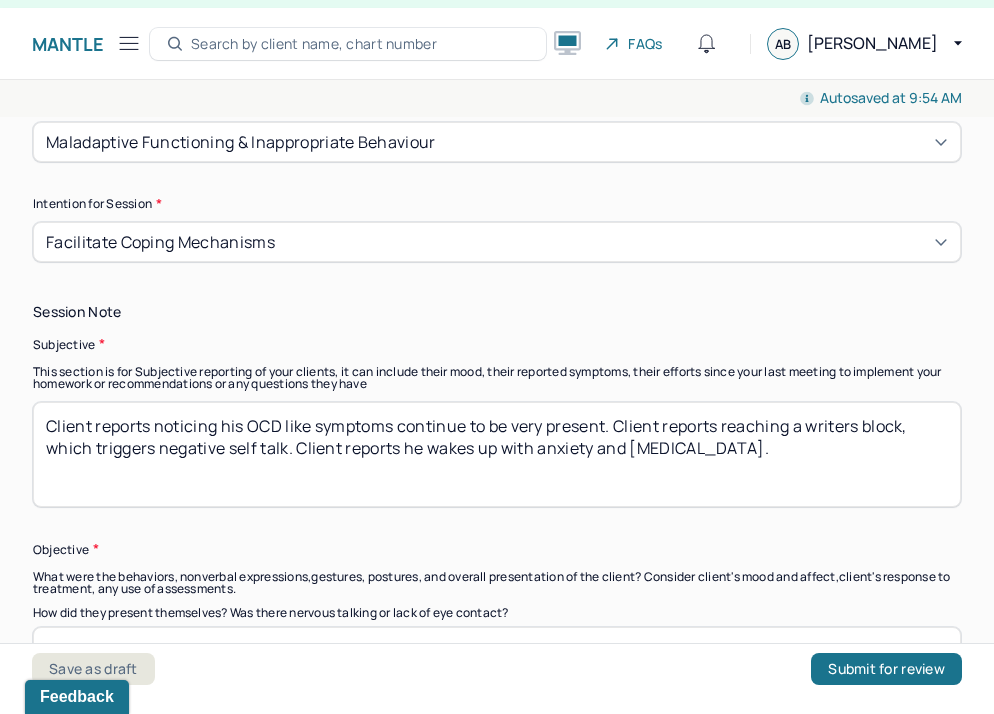 scroll, scrollTop: 1465, scrollLeft: 0, axis: vertical 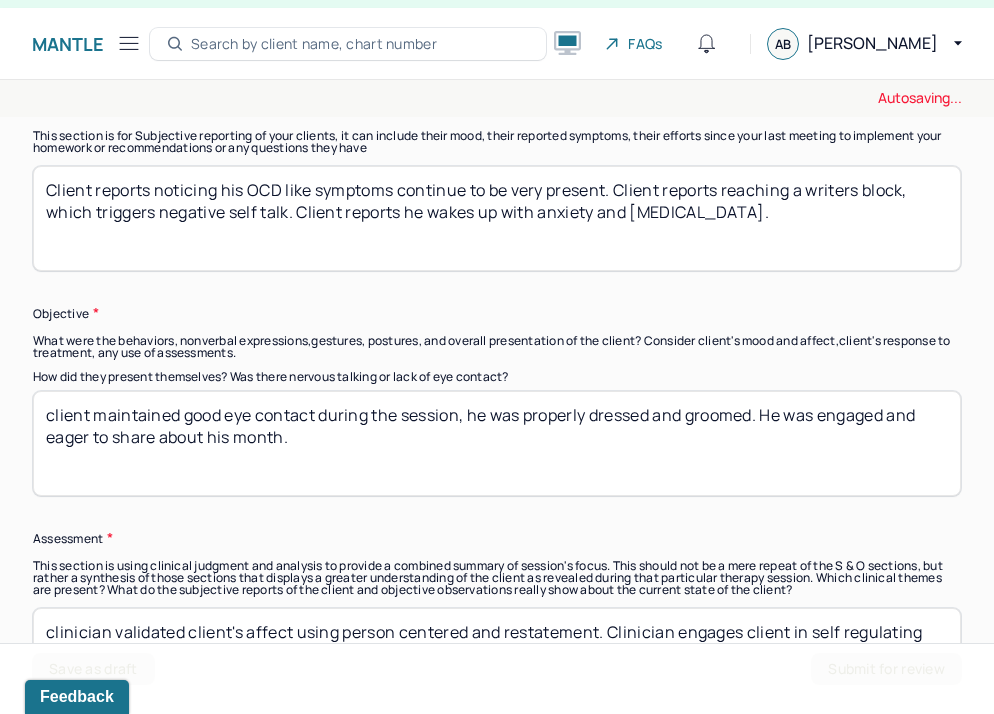 type on "Client reports noticing his OCD like symptoms continue to be very present. Client reports reaching a writers block, which triggers negative self talk. Client reports he wakes up with anxiety and [MEDICAL_DATA]." 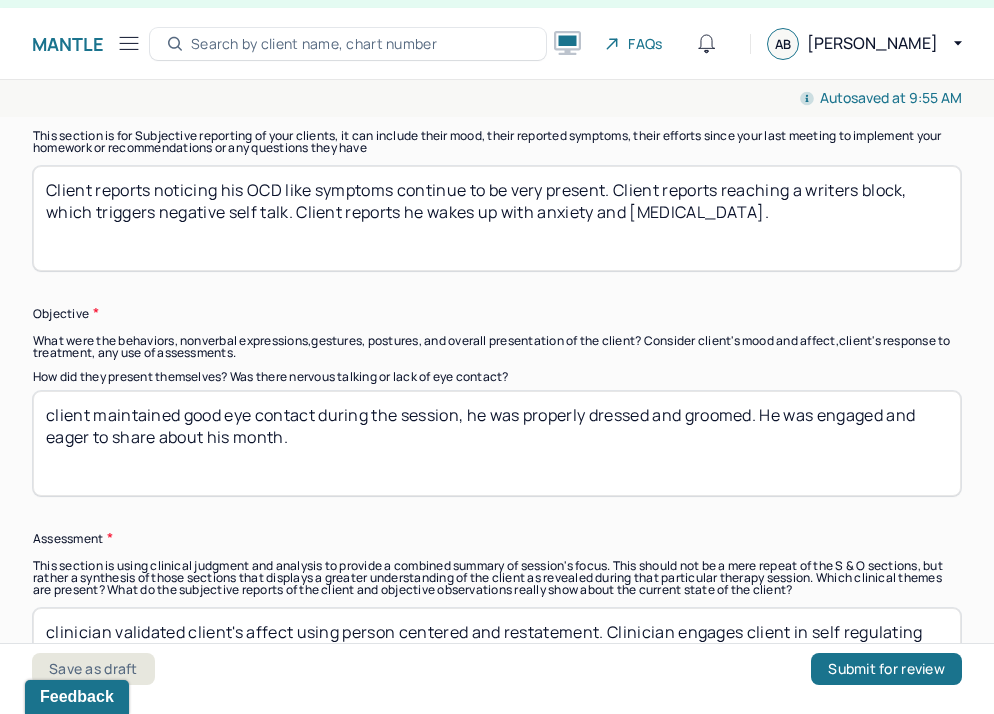 drag, startPoint x: 306, startPoint y: 439, endPoint x: 94, endPoint y: 408, distance: 214.25452 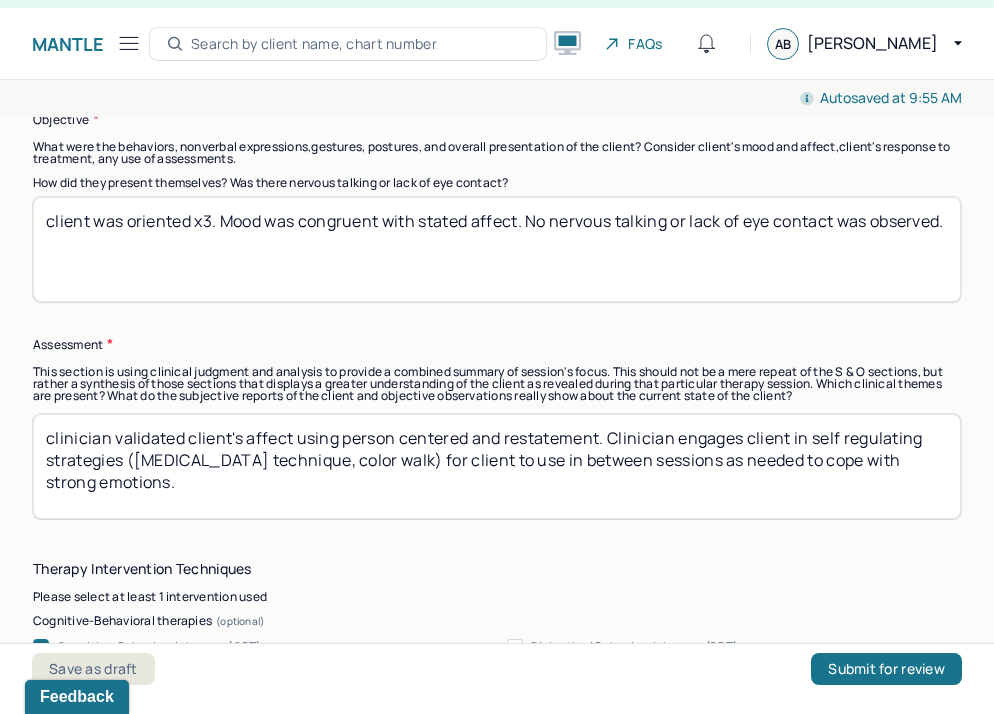 scroll, scrollTop: 1673, scrollLeft: 0, axis: vertical 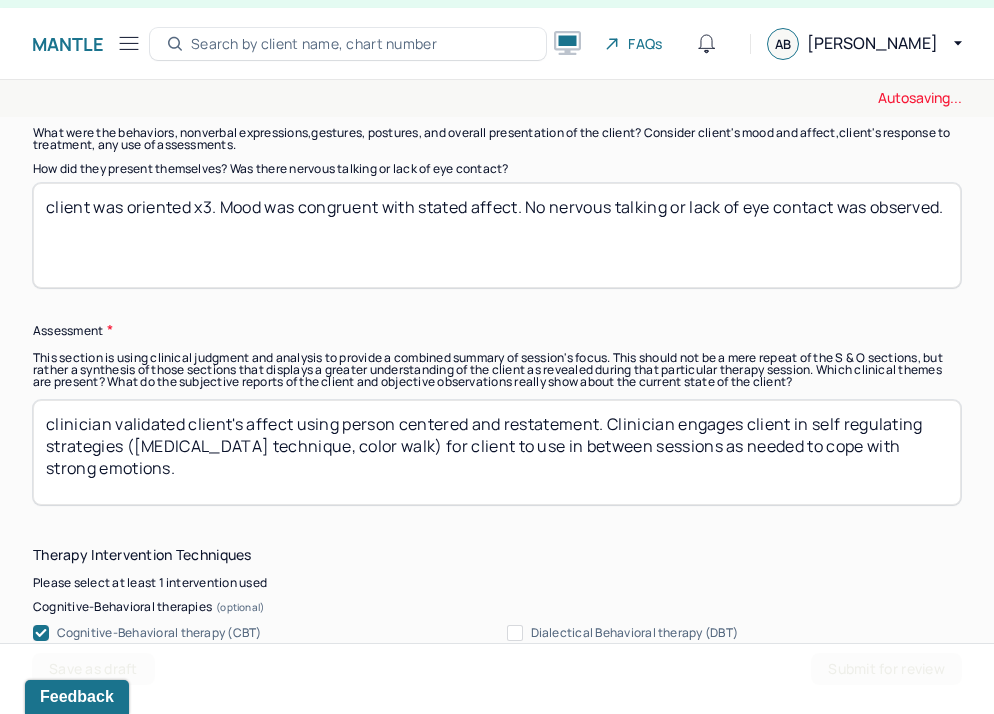type on "client was oriented x3. Mood was congruent with stated affect. No nervous talking or lack of eye contact was observed." 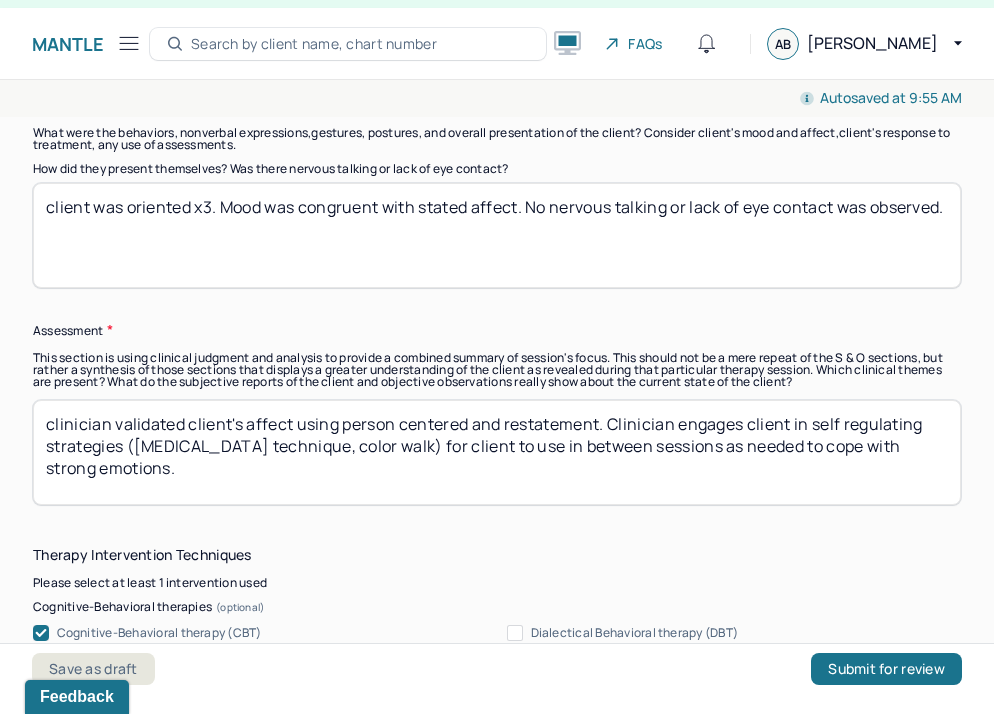 drag, startPoint x: 183, startPoint y: 472, endPoint x: 292, endPoint y: 425, distance: 118.70131 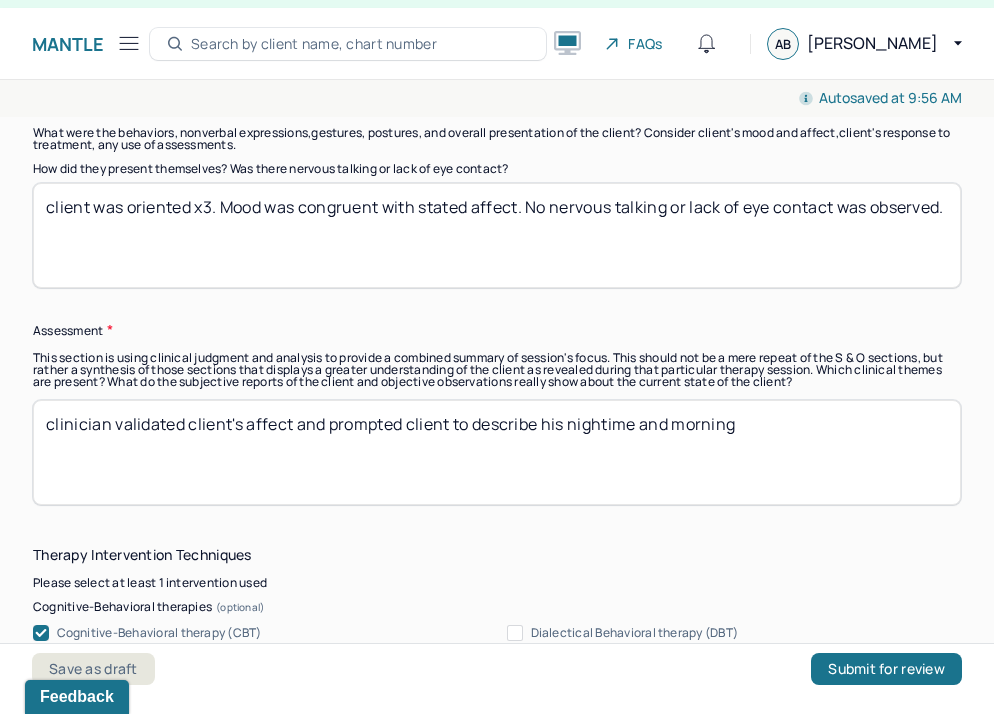 click on "clinician validated client's affect and prompted client to describe his nightime and morning" at bounding box center (497, 452) 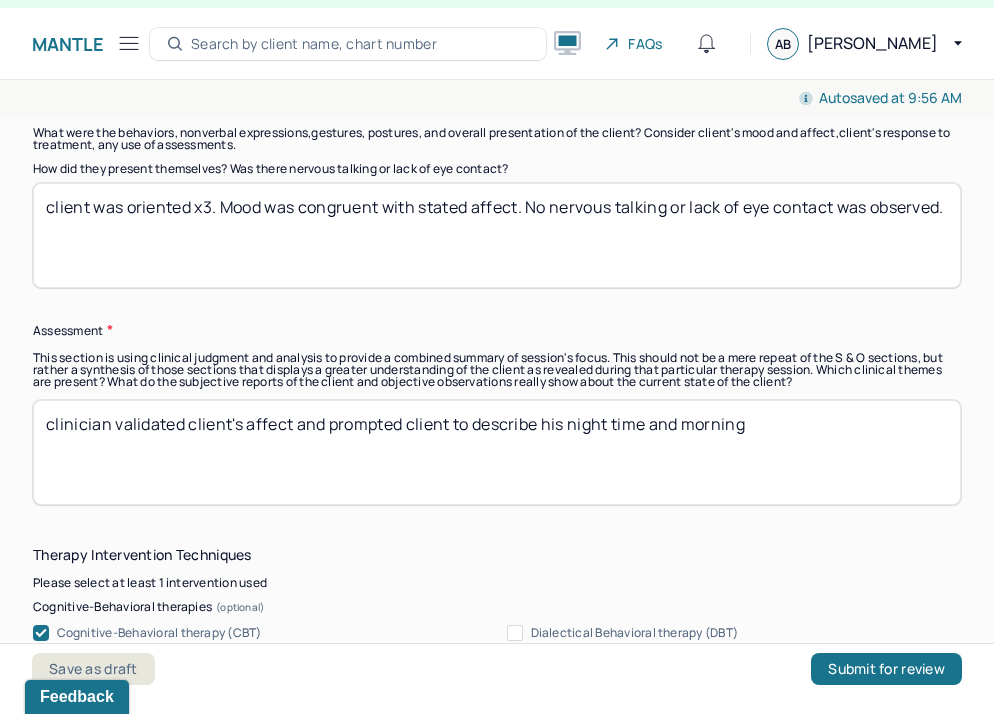 click on "clinician validated client's affect and prompted client to describe his nightime and morning" at bounding box center (497, 452) 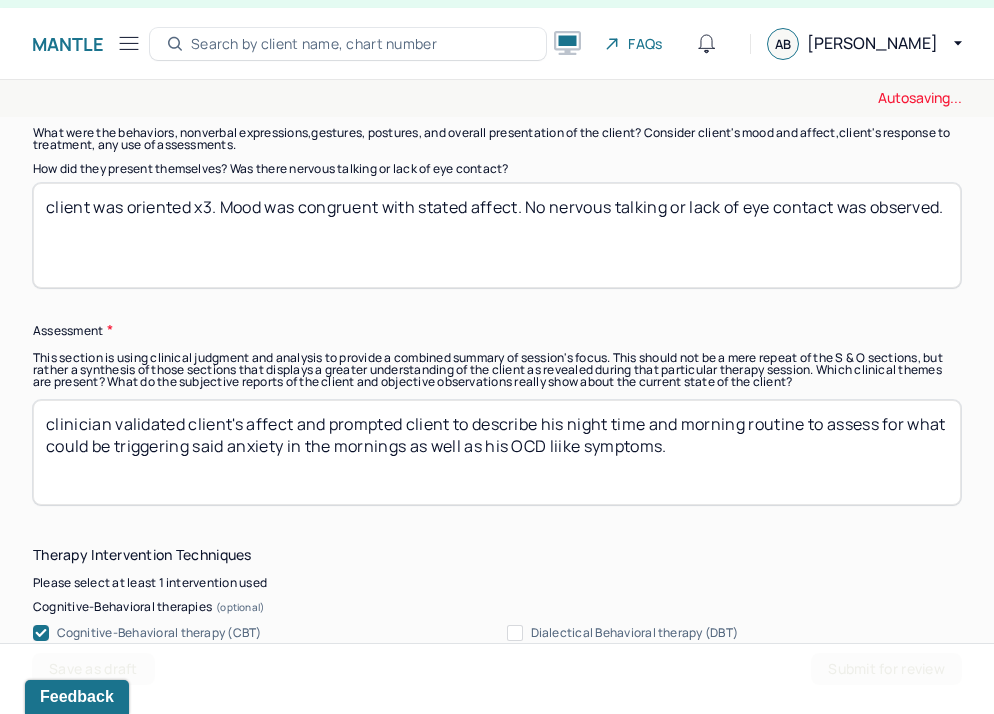 click on "clinician validated client's affect and prompted client to describe his night time and morning" at bounding box center (497, 452) 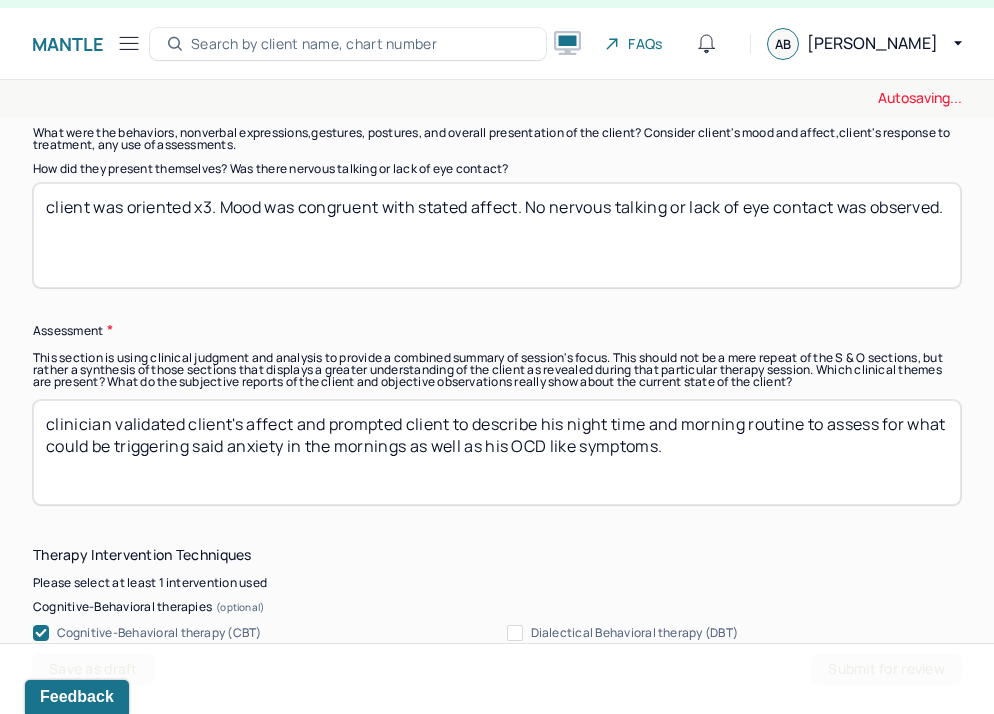 click on "clinician validated client's affect and prompted client to describe his night time and morning" at bounding box center [497, 452] 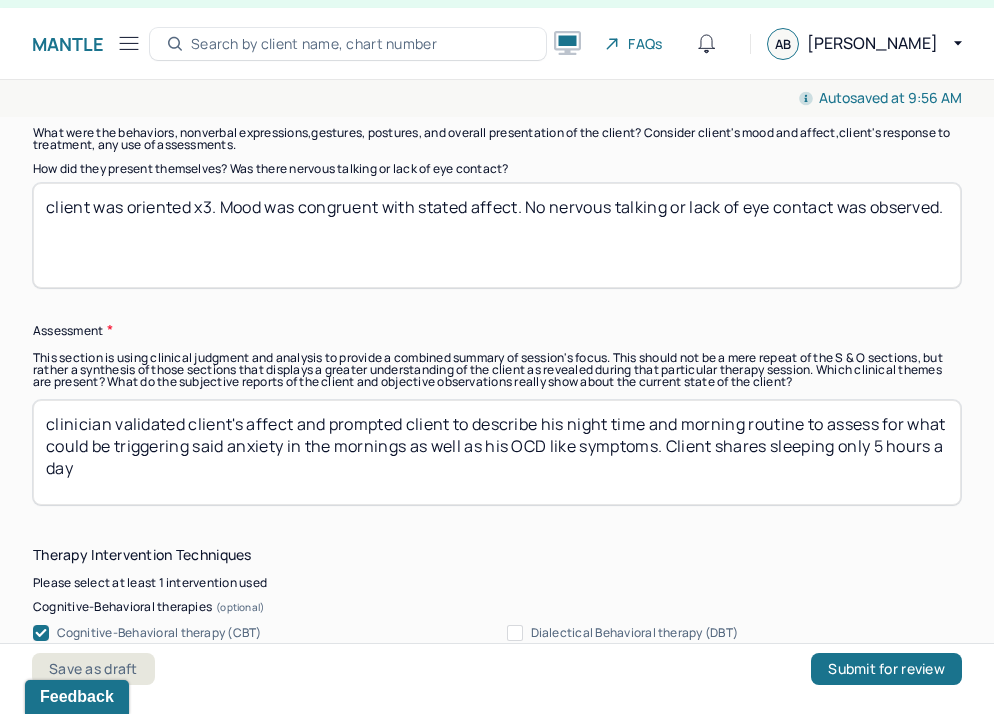 click on "clinician validated client's affect and prompted client to describe his night time and morning routine to assess for what could be triggering said anxiety in the mornings as well as his OCD like symptoms. Client shares sleepng only 5 hours a day" at bounding box center [497, 452] 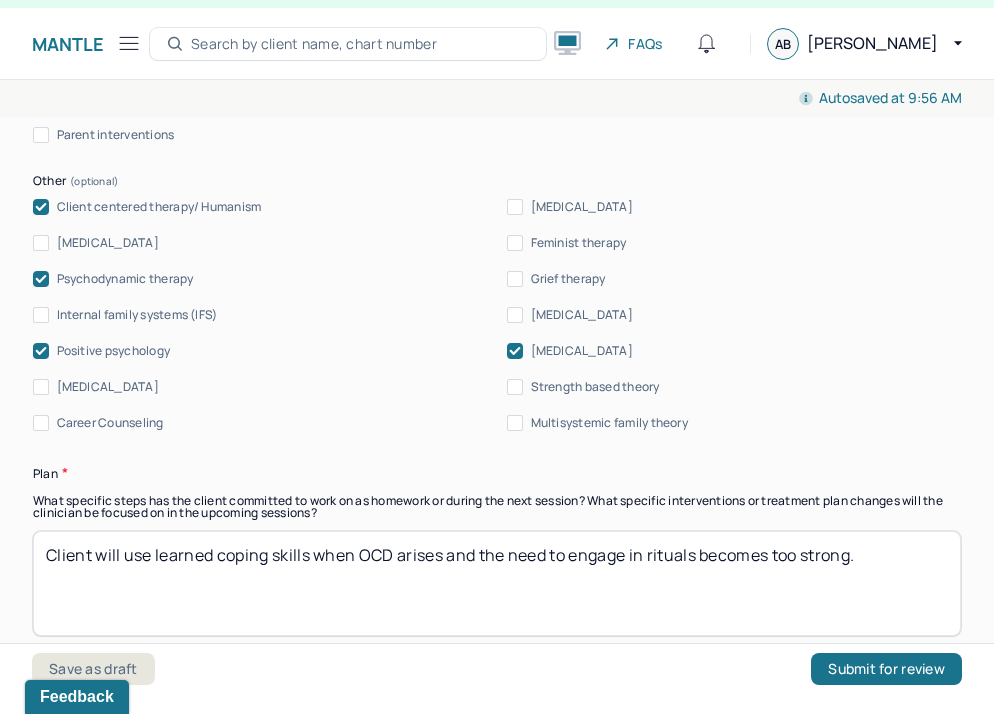 scroll, scrollTop: 2537, scrollLeft: 0, axis: vertical 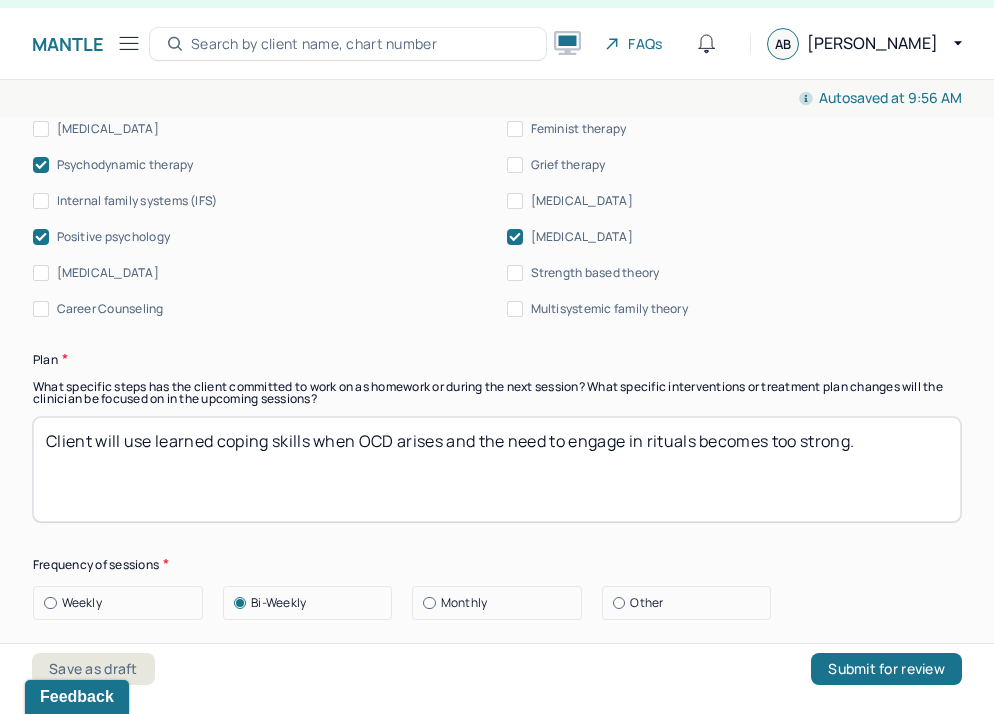 type on "clinician validated client's affect and prompted client to describe his night time and morning routine to assess for what could be triggering said anxiety in the mornings as well as his OCD like symptoms. Client shares sleeping only 5 hours a day." 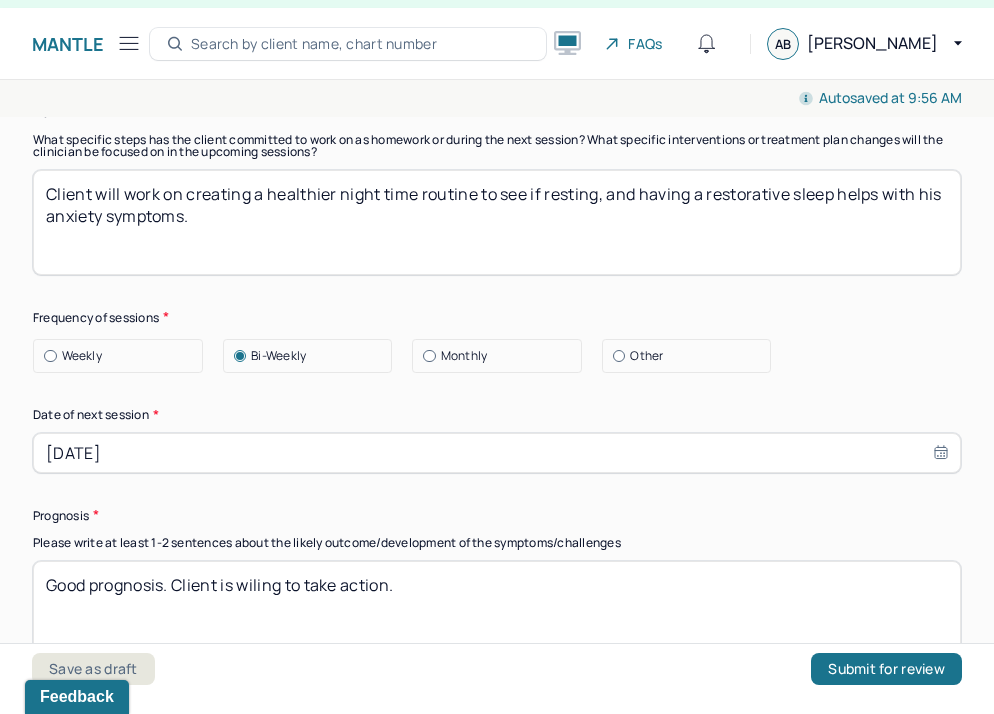 scroll, scrollTop: 2776, scrollLeft: 0, axis: vertical 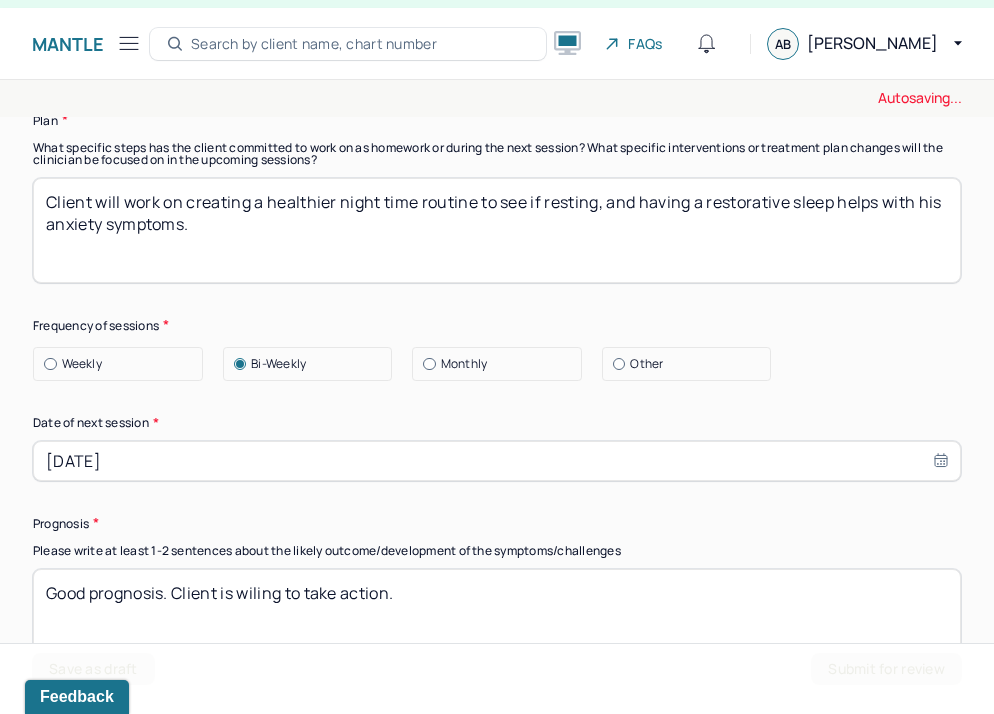type on "Client will work on creating a healthier night time routine to see if resting, and having a restorative sleep helps with his anxiety symptoms." 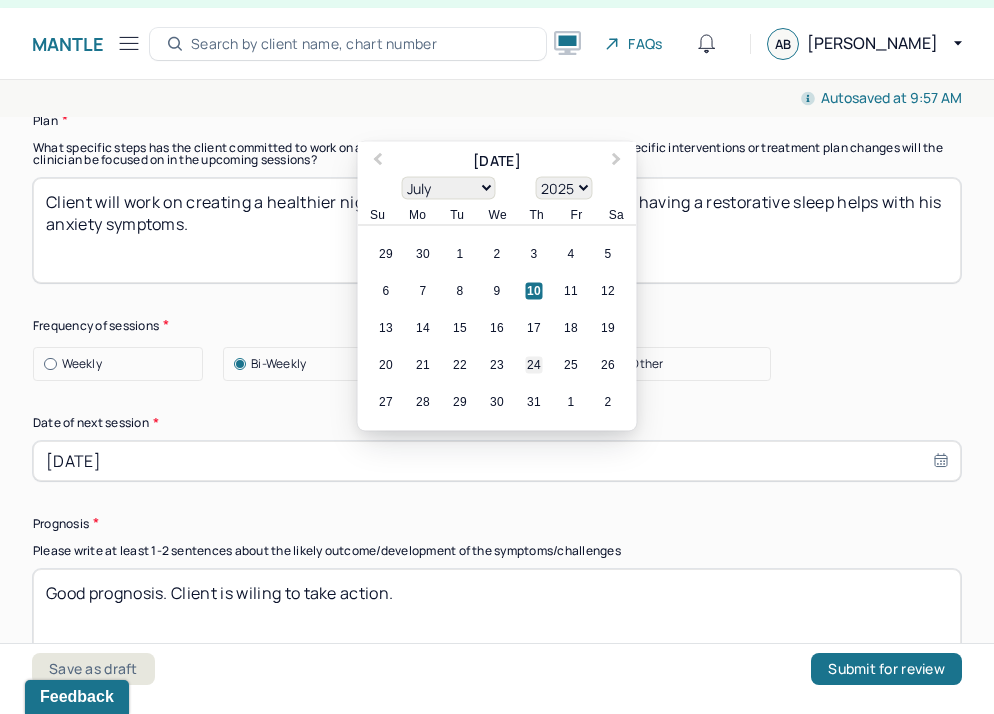click on "24" at bounding box center (534, 364) 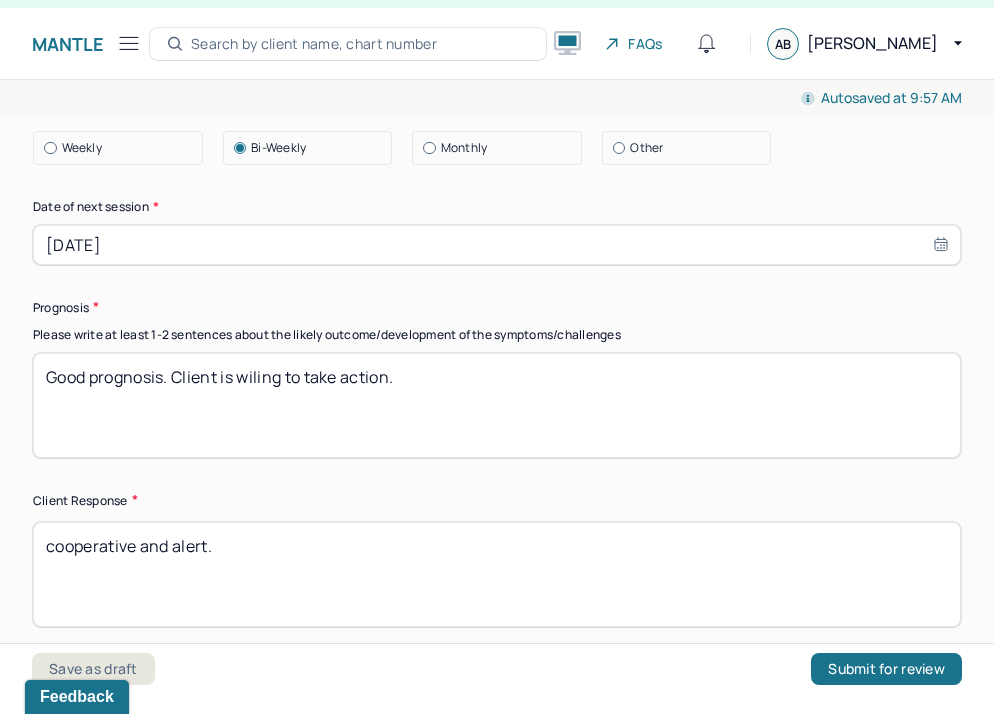 scroll, scrollTop: 3018, scrollLeft: 0, axis: vertical 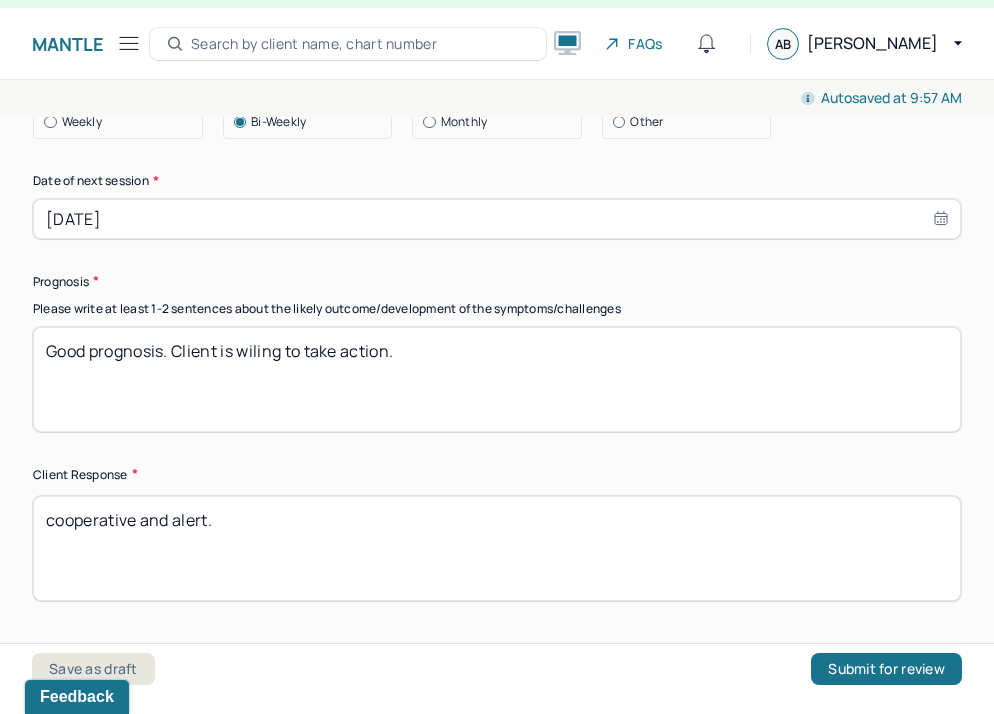 drag, startPoint x: 430, startPoint y: 355, endPoint x: 224, endPoint y: 343, distance: 206.34921 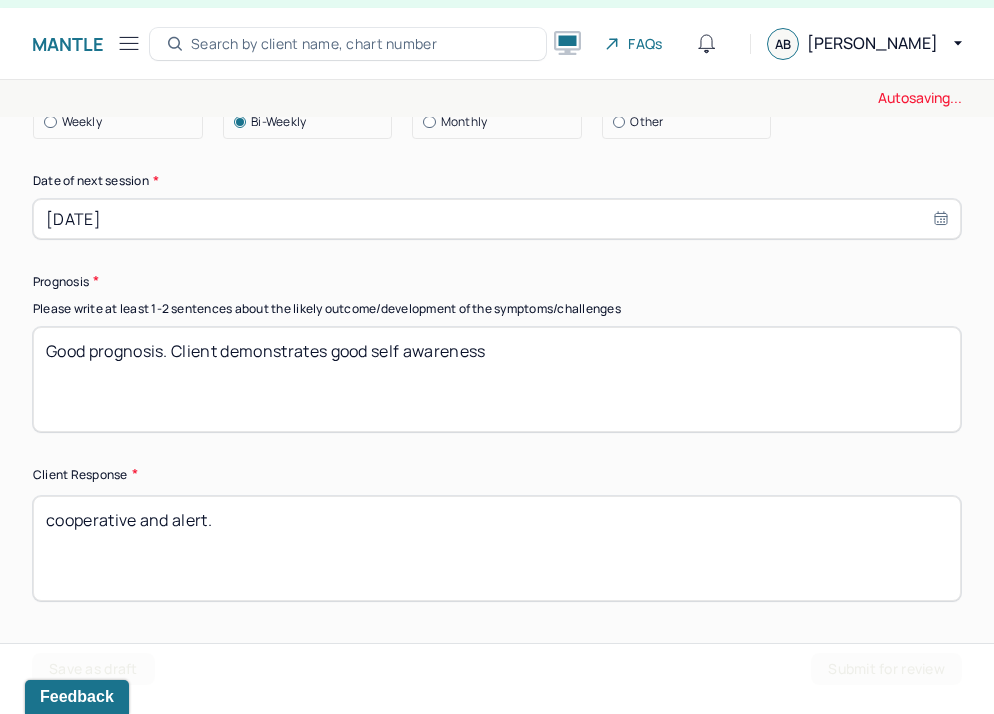 click on "Good prognosis. Client is wiling to take action." at bounding box center (497, 379) 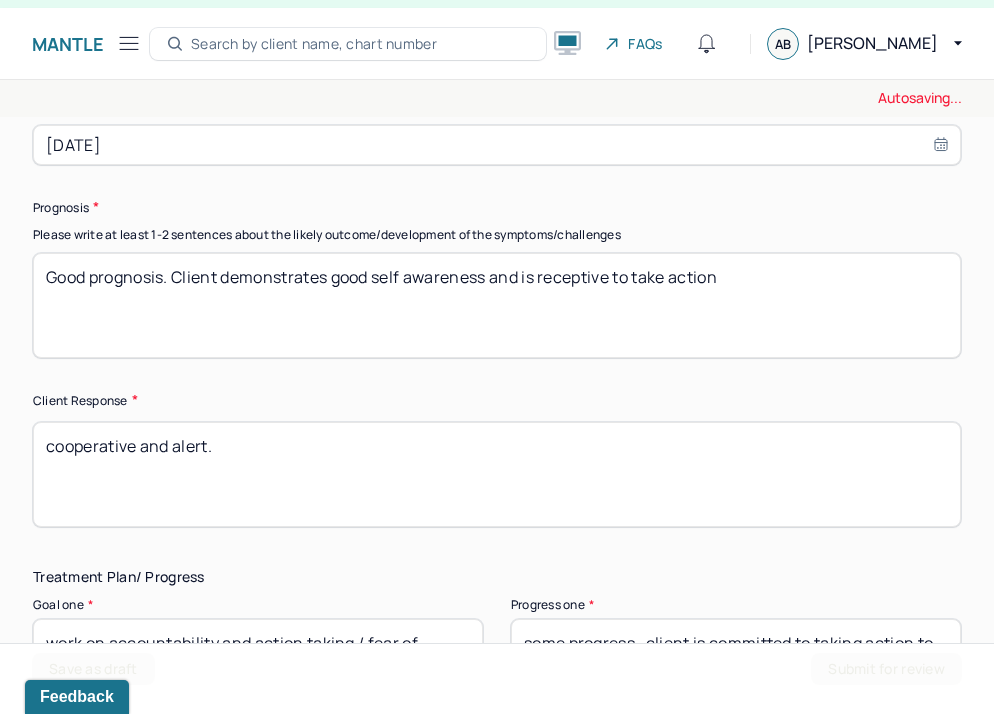 scroll, scrollTop: 3091, scrollLeft: 0, axis: vertical 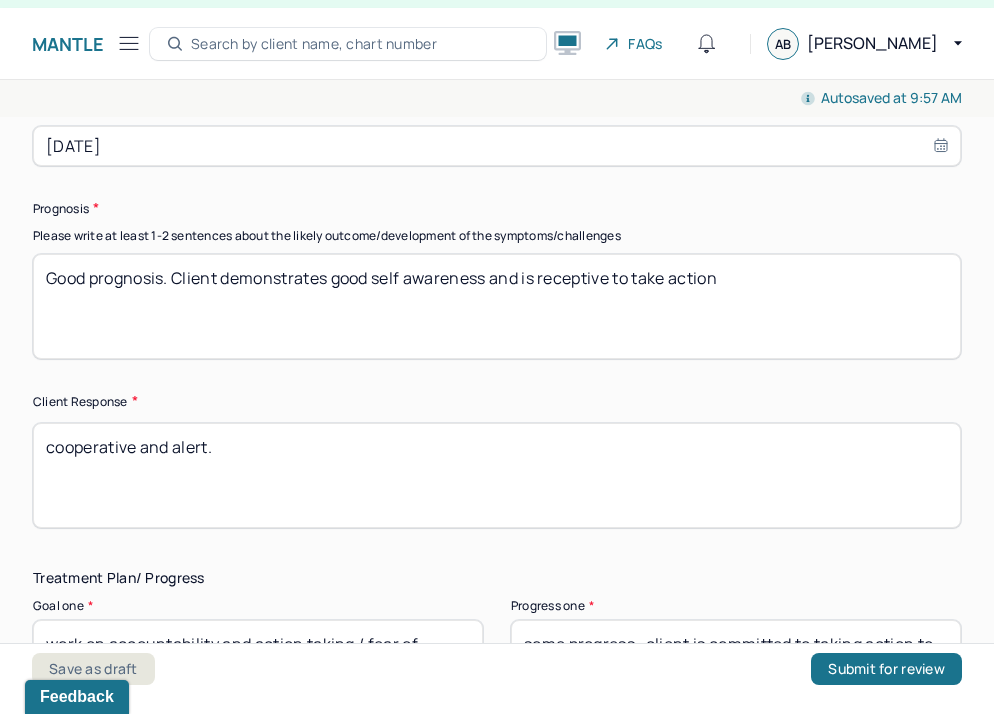 type on "Good prognosis. Client demonstrates good self awareness and is receptive to take action" 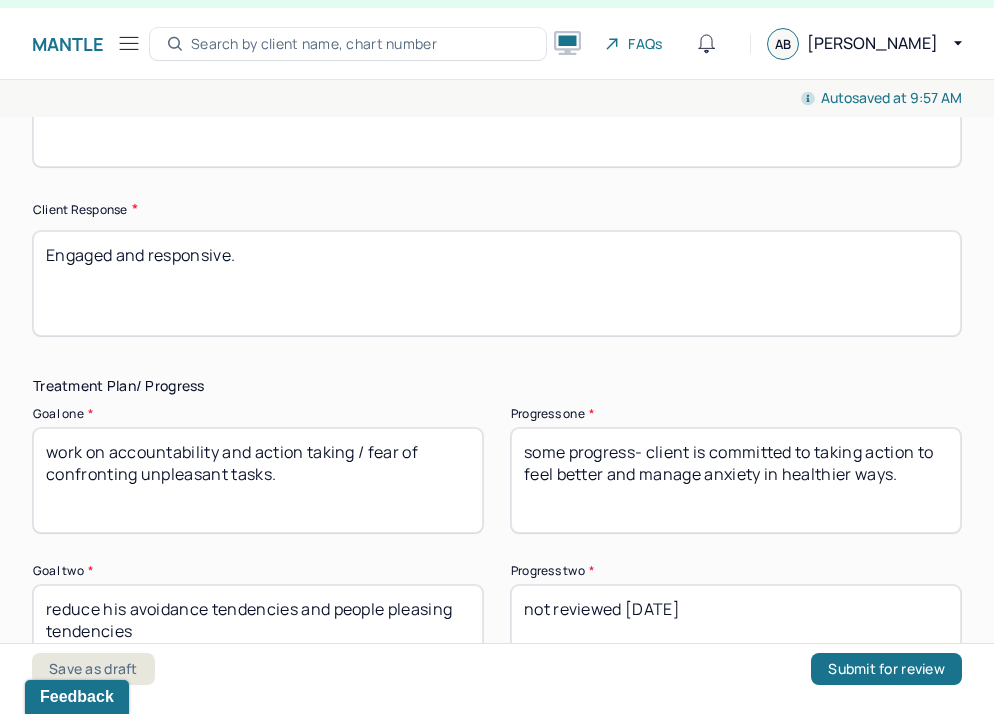 scroll, scrollTop: 3284, scrollLeft: 0, axis: vertical 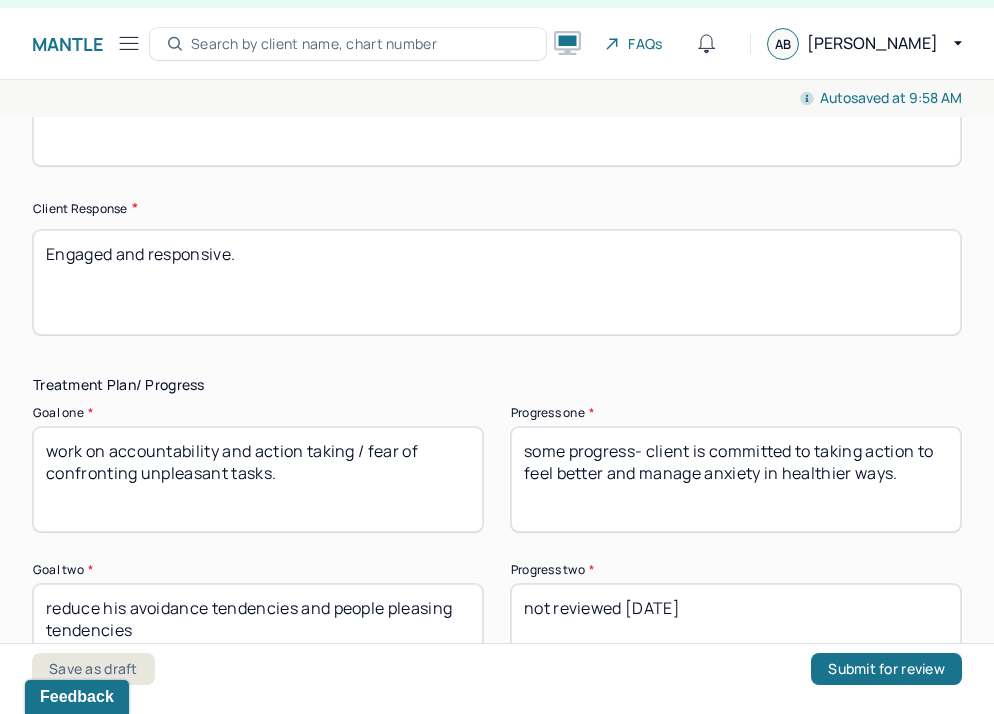 type on "Engaged and responsive." 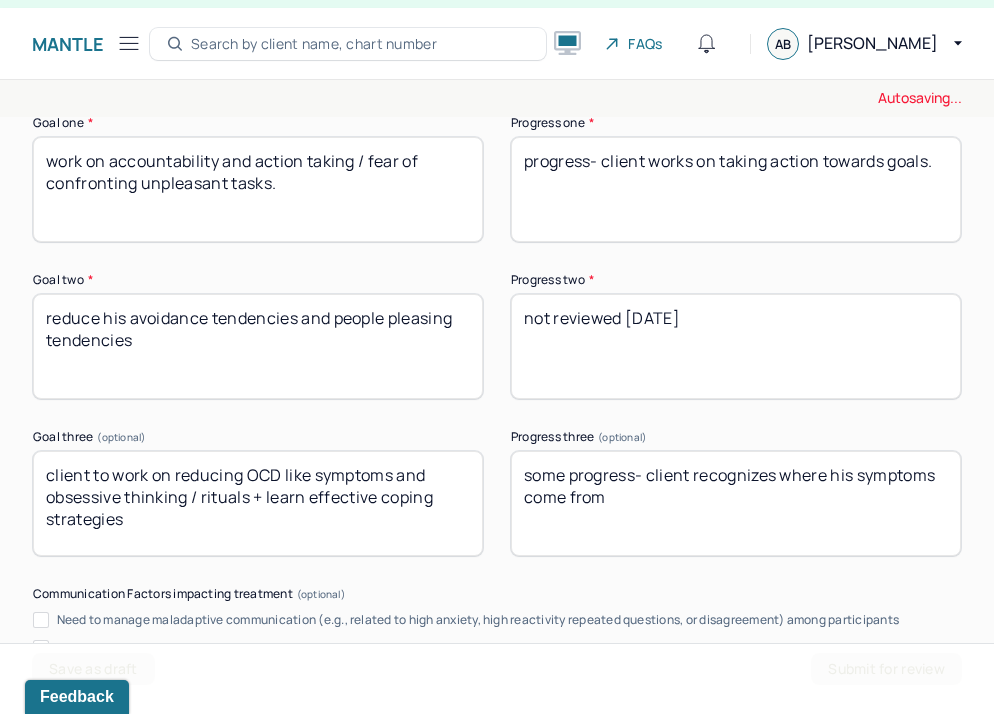 scroll, scrollTop: 3604, scrollLeft: 0, axis: vertical 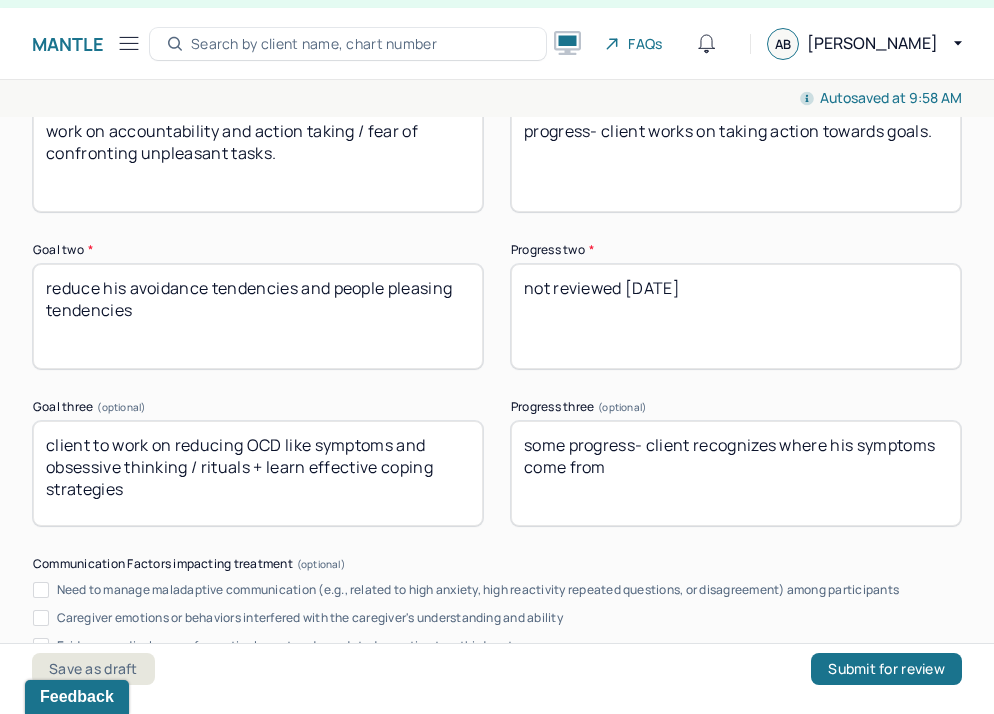type on "progress- client works on taking action towards goals." 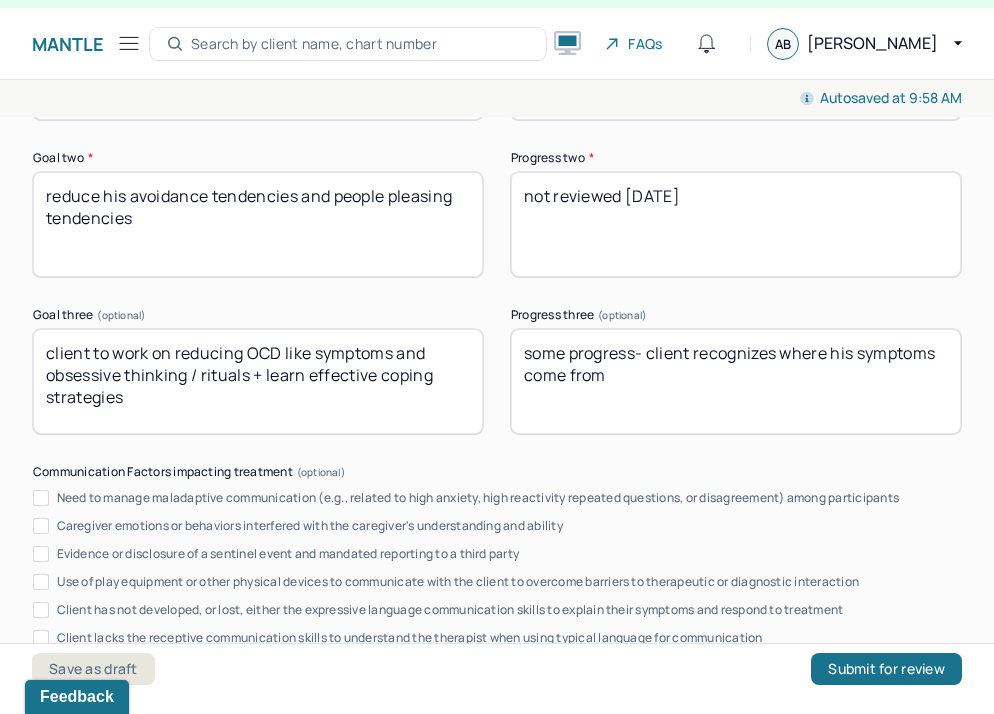 drag, startPoint x: 638, startPoint y: 376, endPoint x: 454, endPoint y: 334, distance: 188.73262 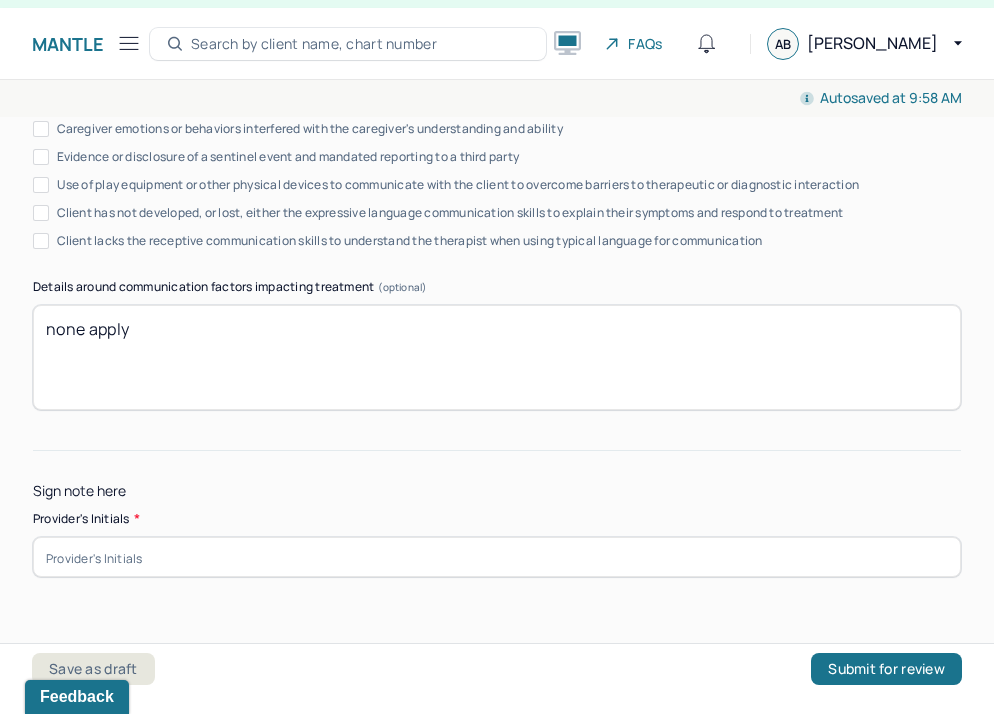 scroll, scrollTop: 4125, scrollLeft: 0, axis: vertical 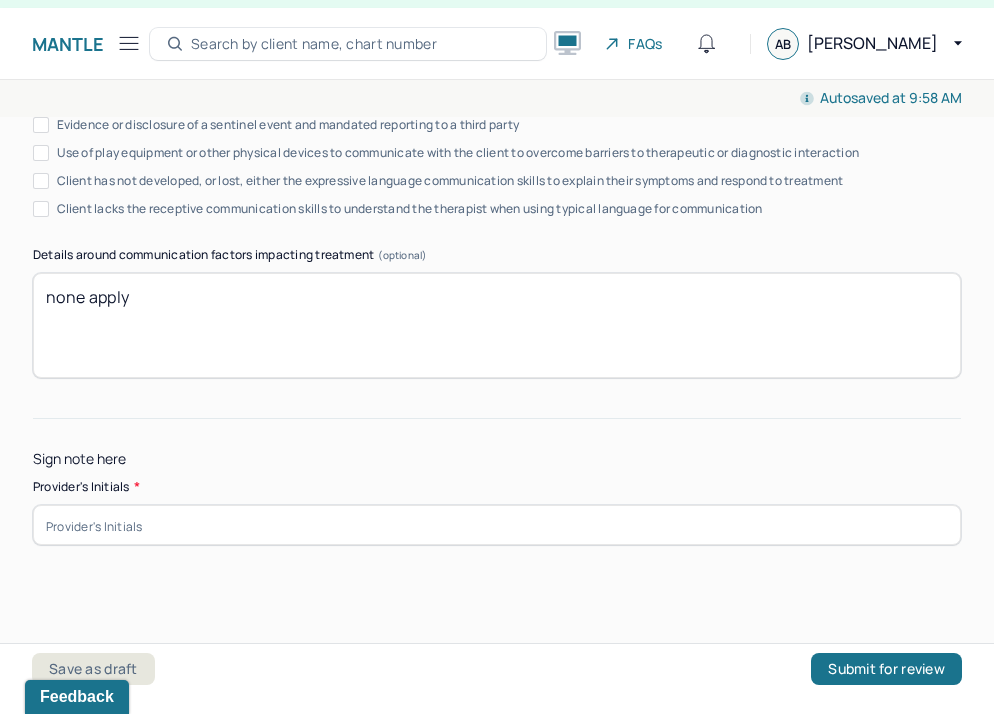 type on "progress - client recognizes lack of self care as potential cause for the intensity of his symptoms." 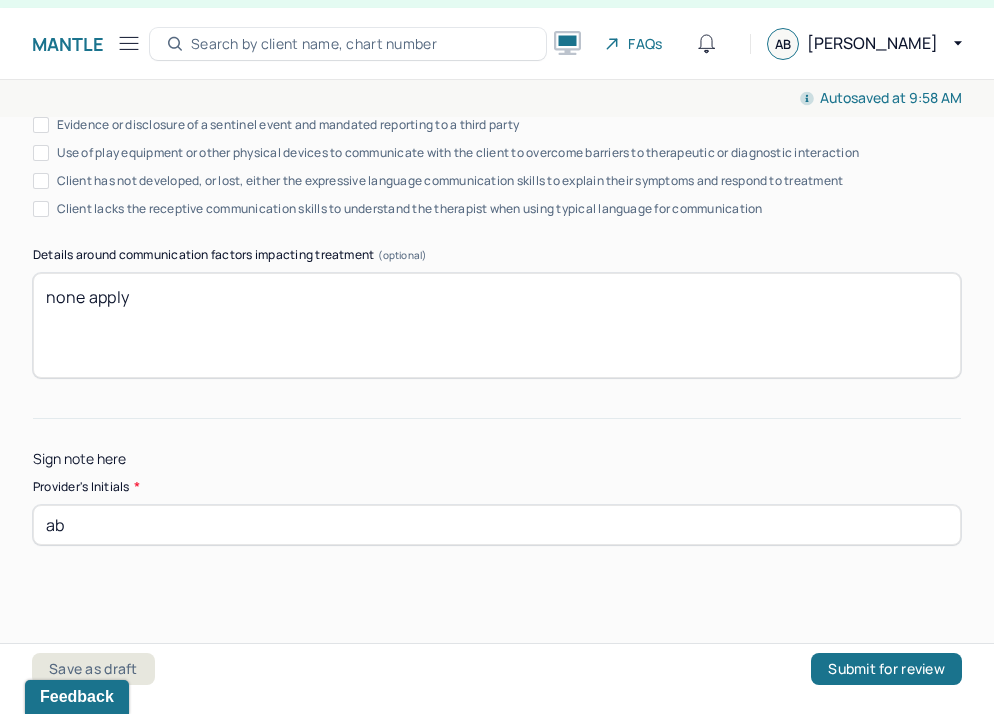 type on "ab" 